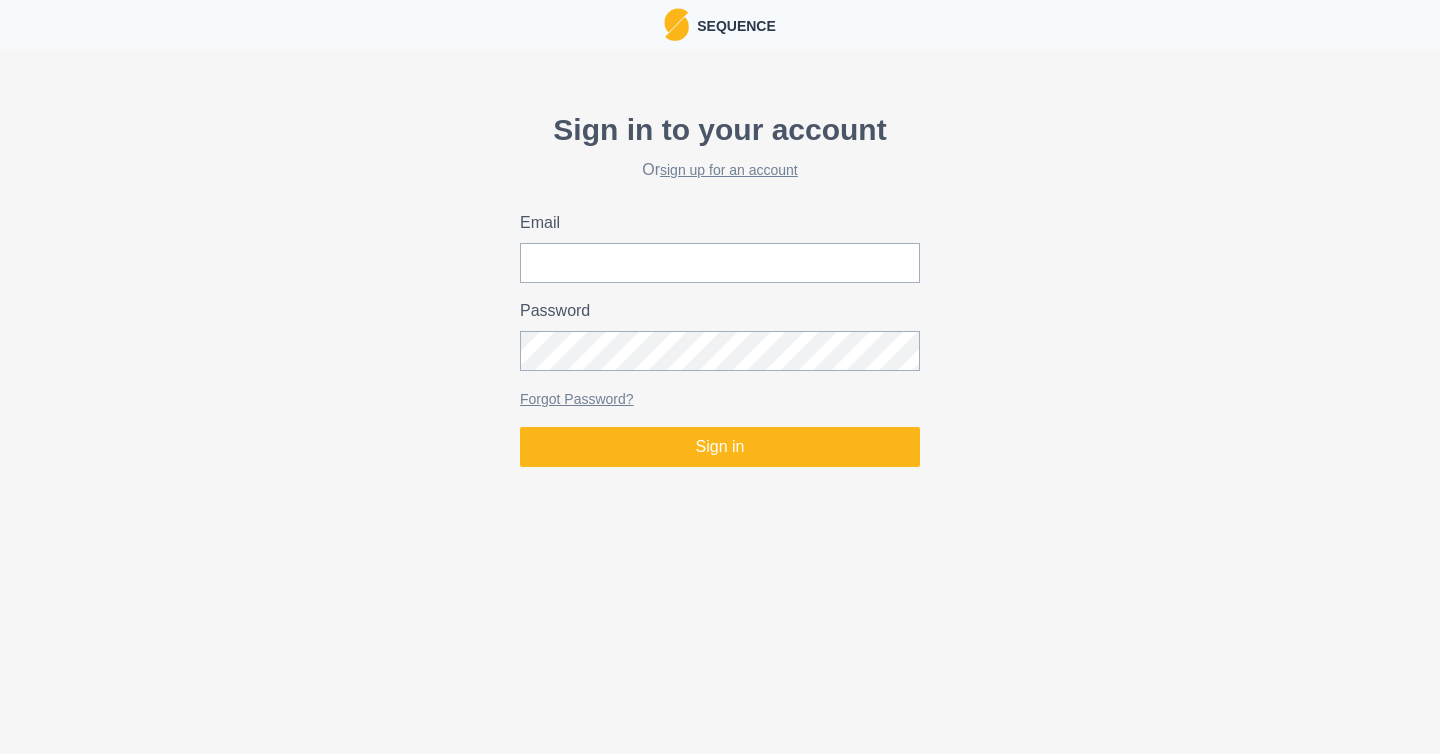 scroll, scrollTop: 0, scrollLeft: 0, axis: both 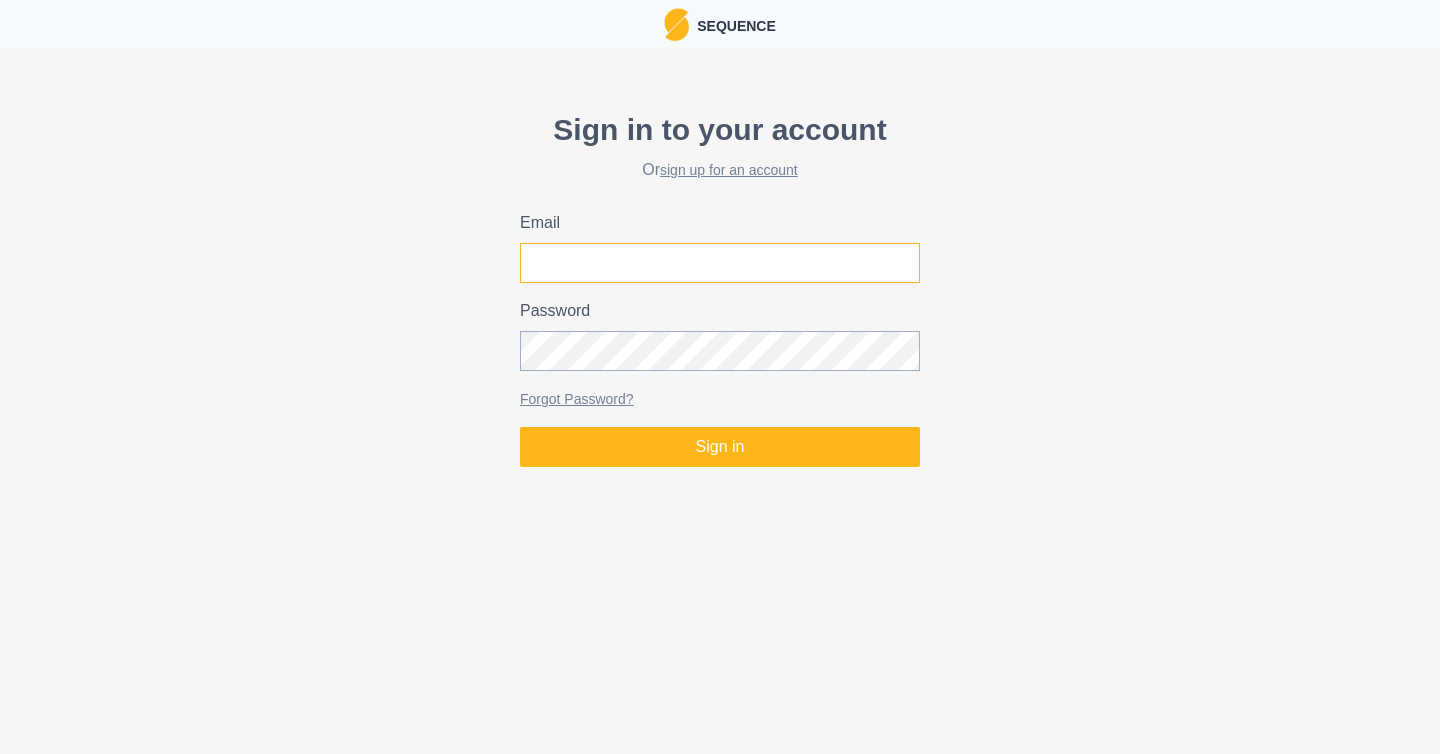click on "Email" at bounding box center [720, 263] 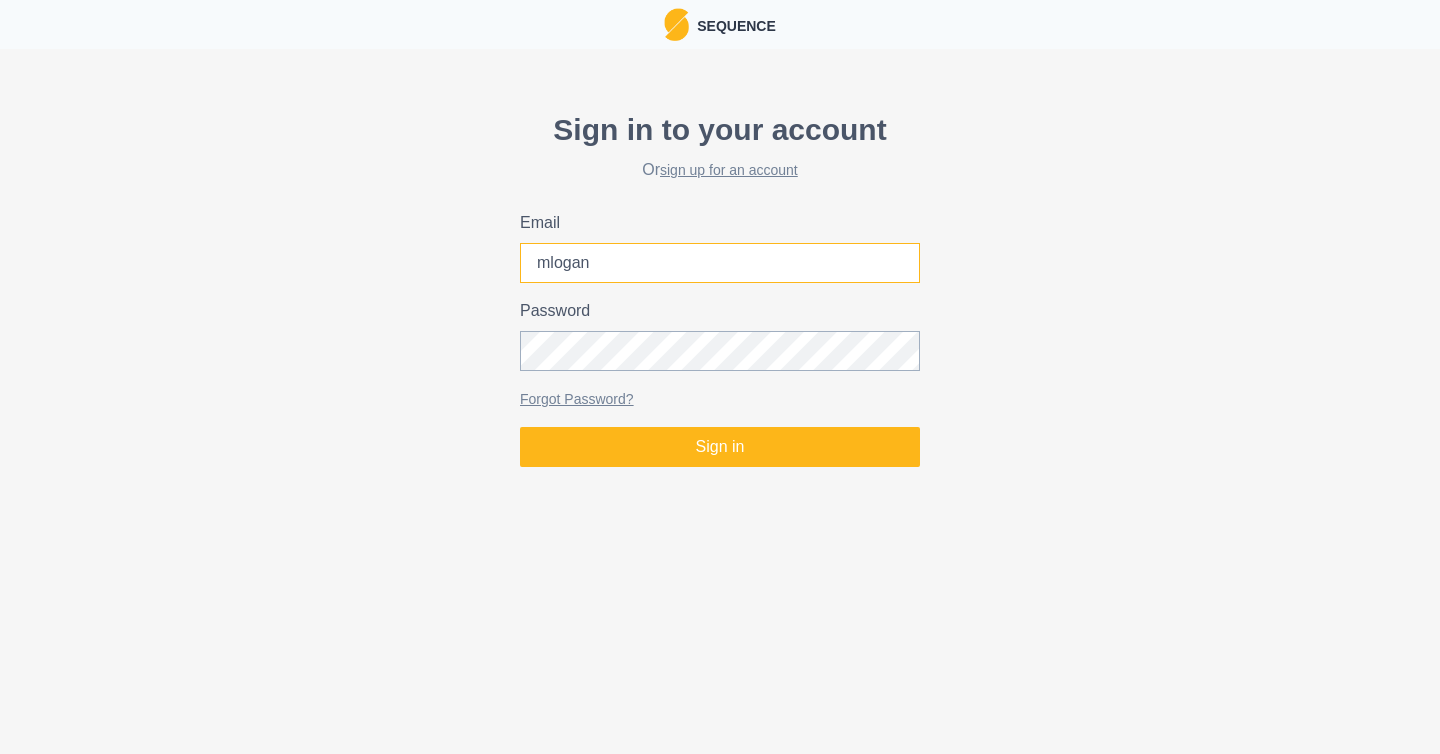 type on "[USERNAME]@example.com" 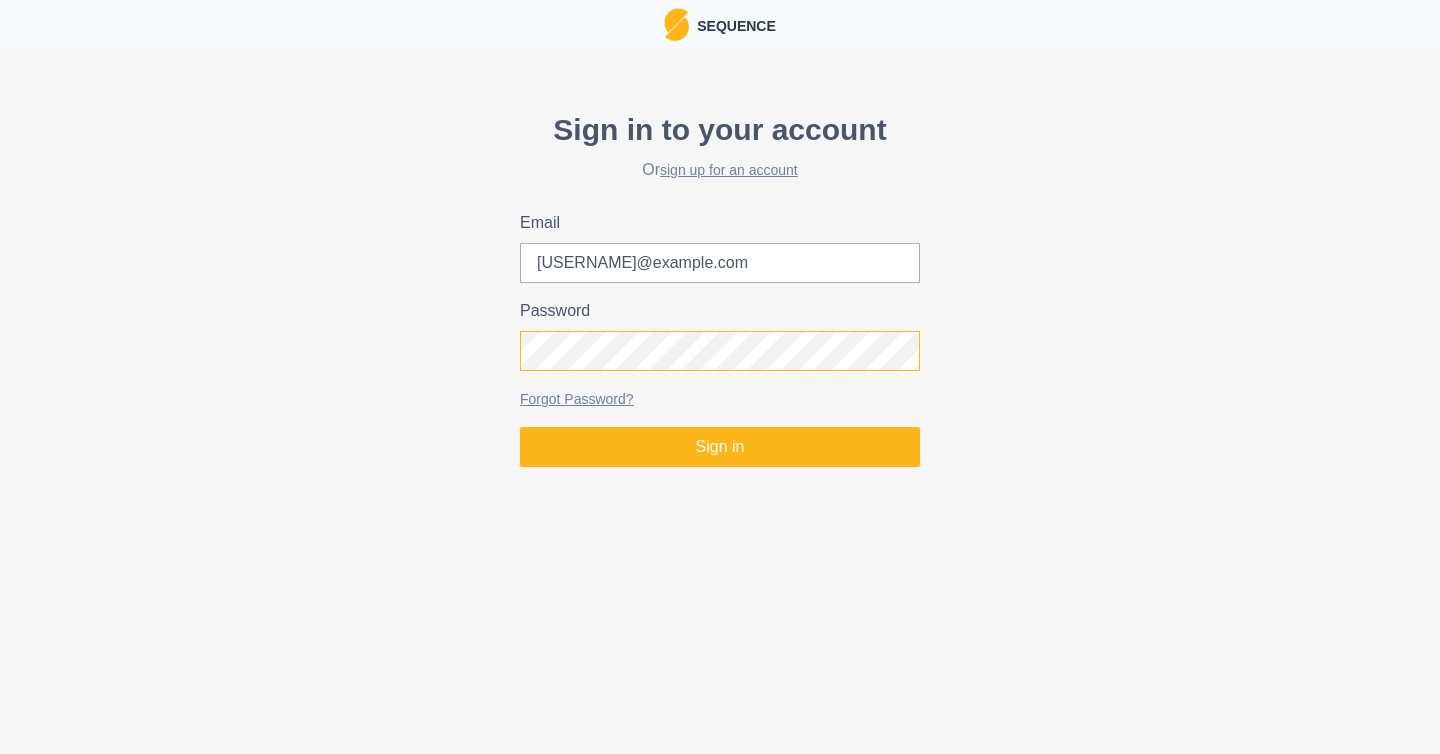 click on "Sign in" at bounding box center (720, 447) 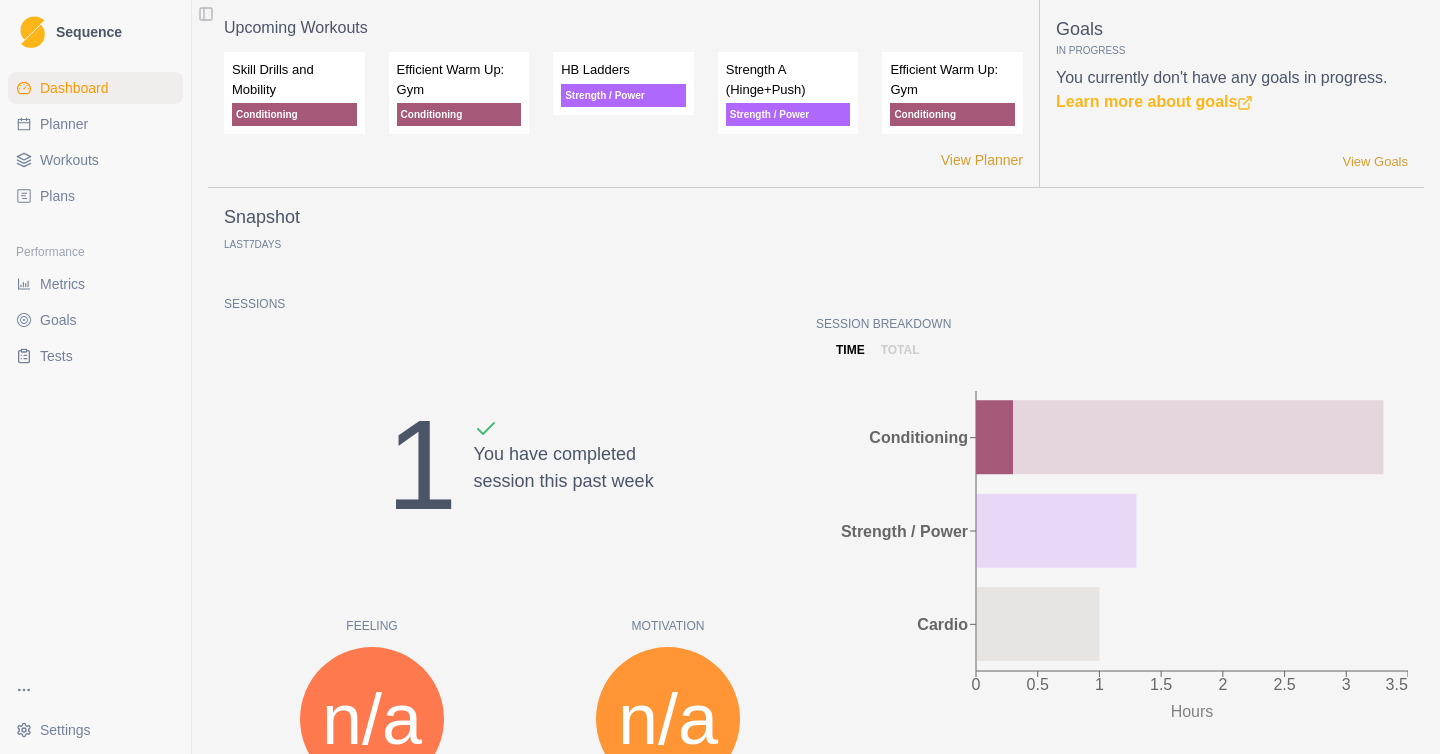 click on "Planner" at bounding box center [64, 124] 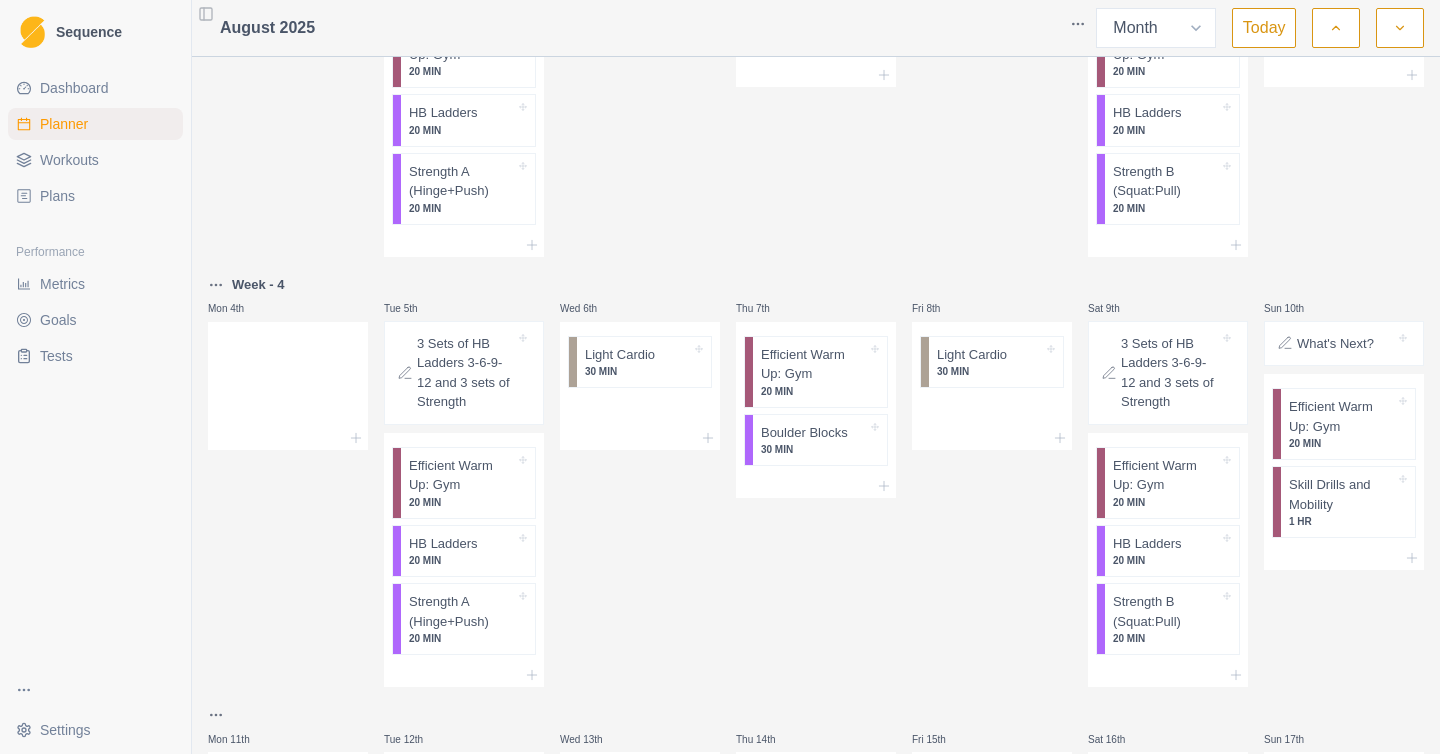 scroll, scrollTop: 238, scrollLeft: 0, axis: vertical 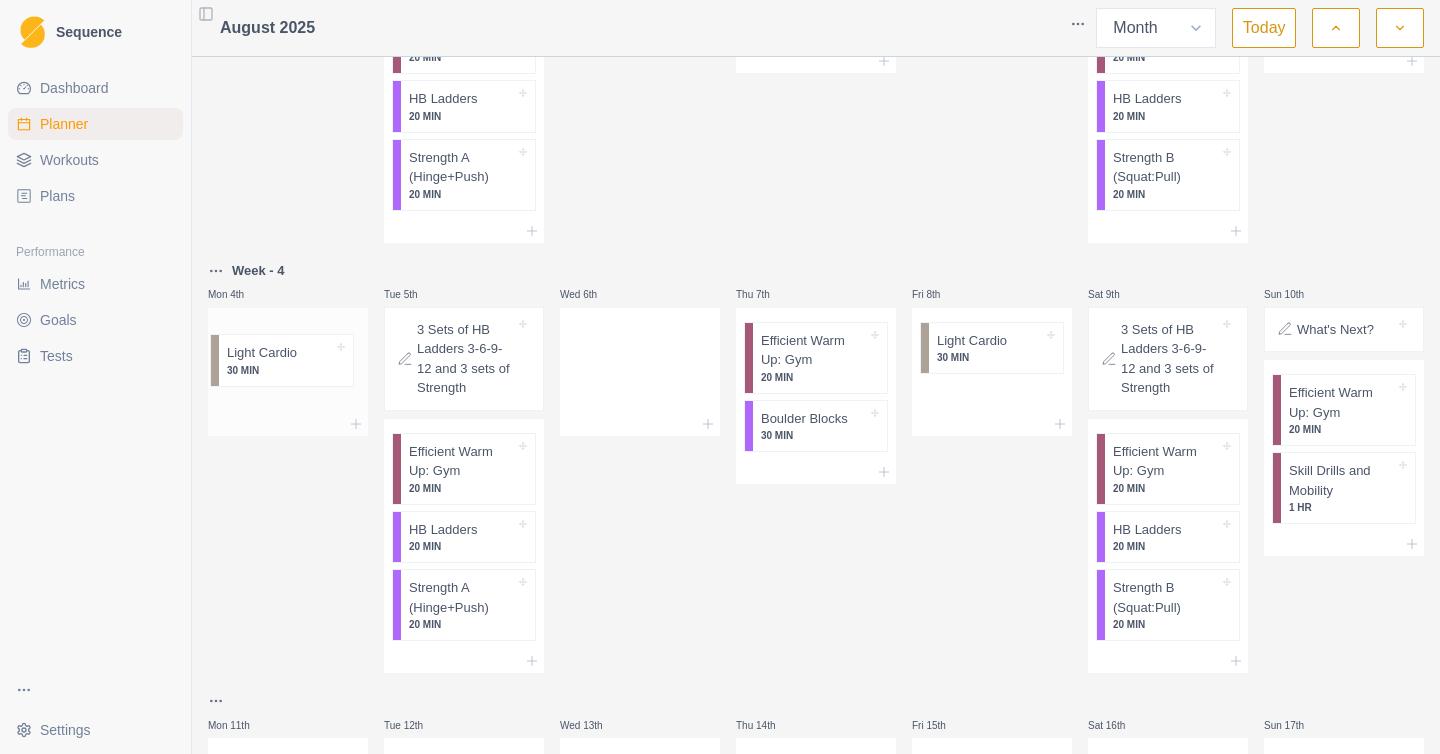 drag, startPoint x: 607, startPoint y: 361, endPoint x: 245, endPoint y: 356, distance: 362.03452 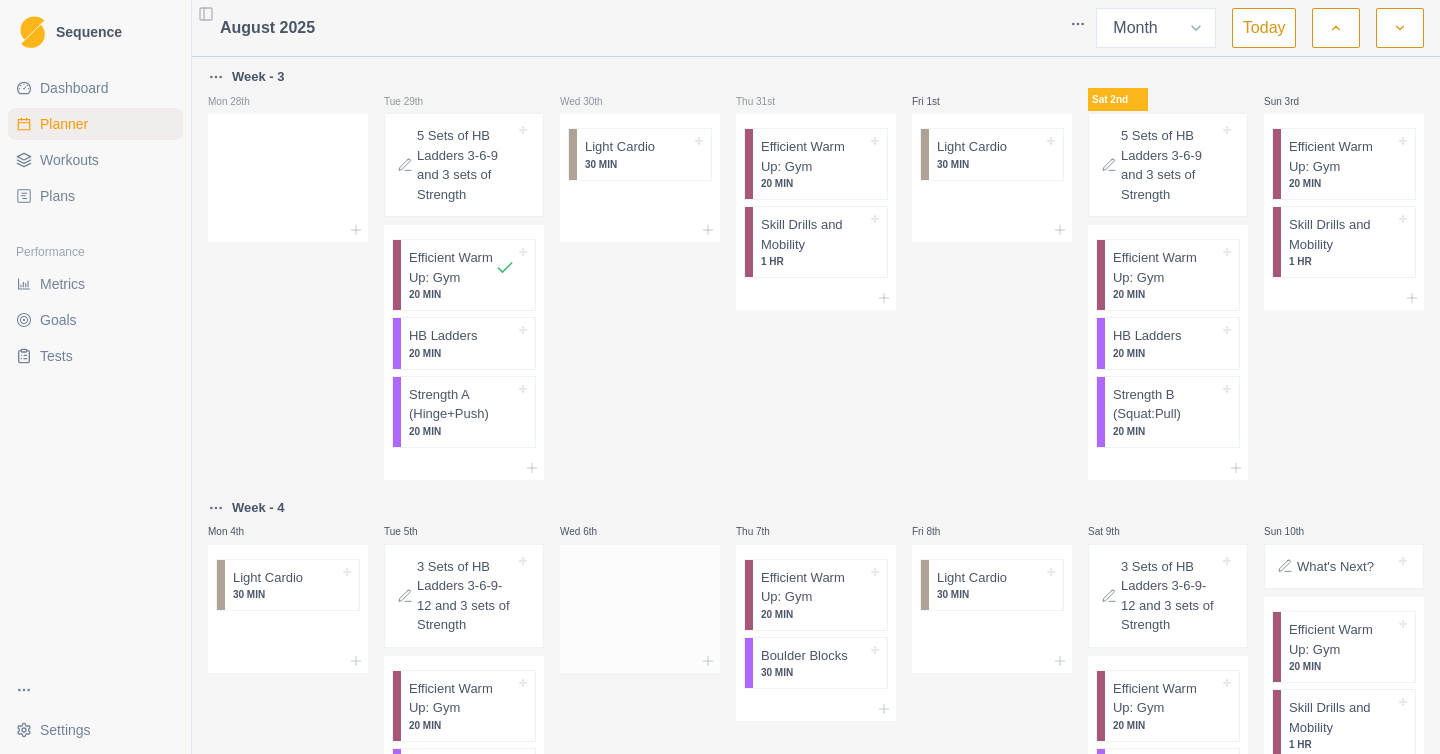 scroll, scrollTop: 0, scrollLeft: 0, axis: both 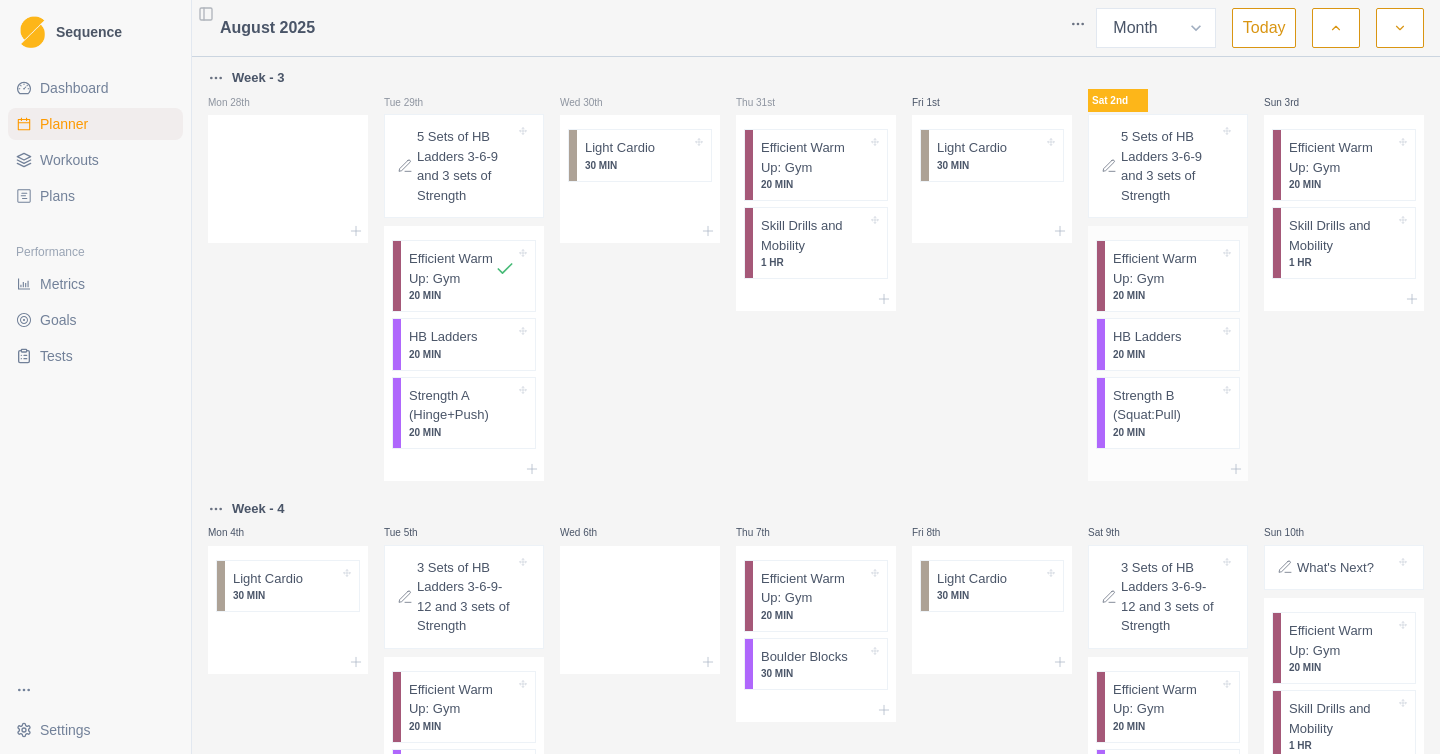 click on "20 MIN" at bounding box center (1166, 295) 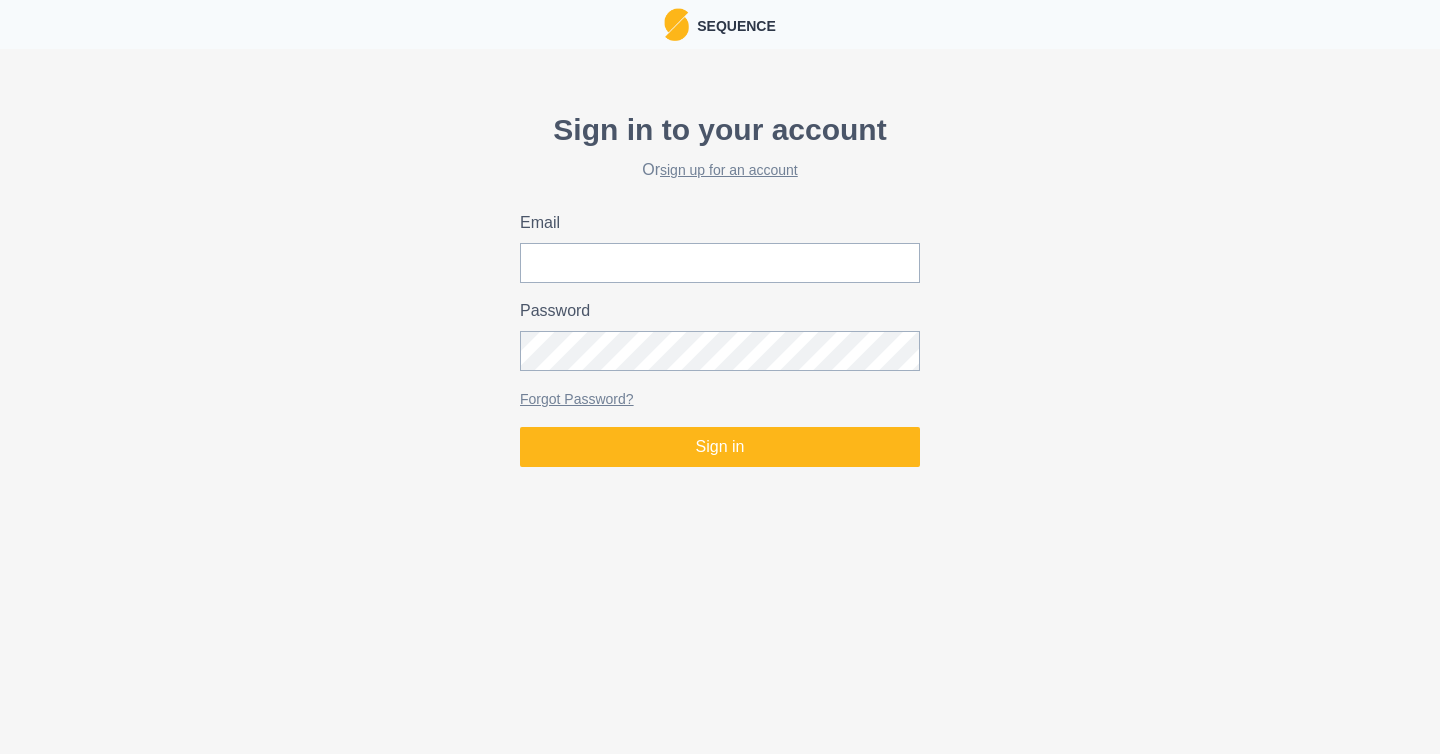 scroll, scrollTop: 0, scrollLeft: 0, axis: both 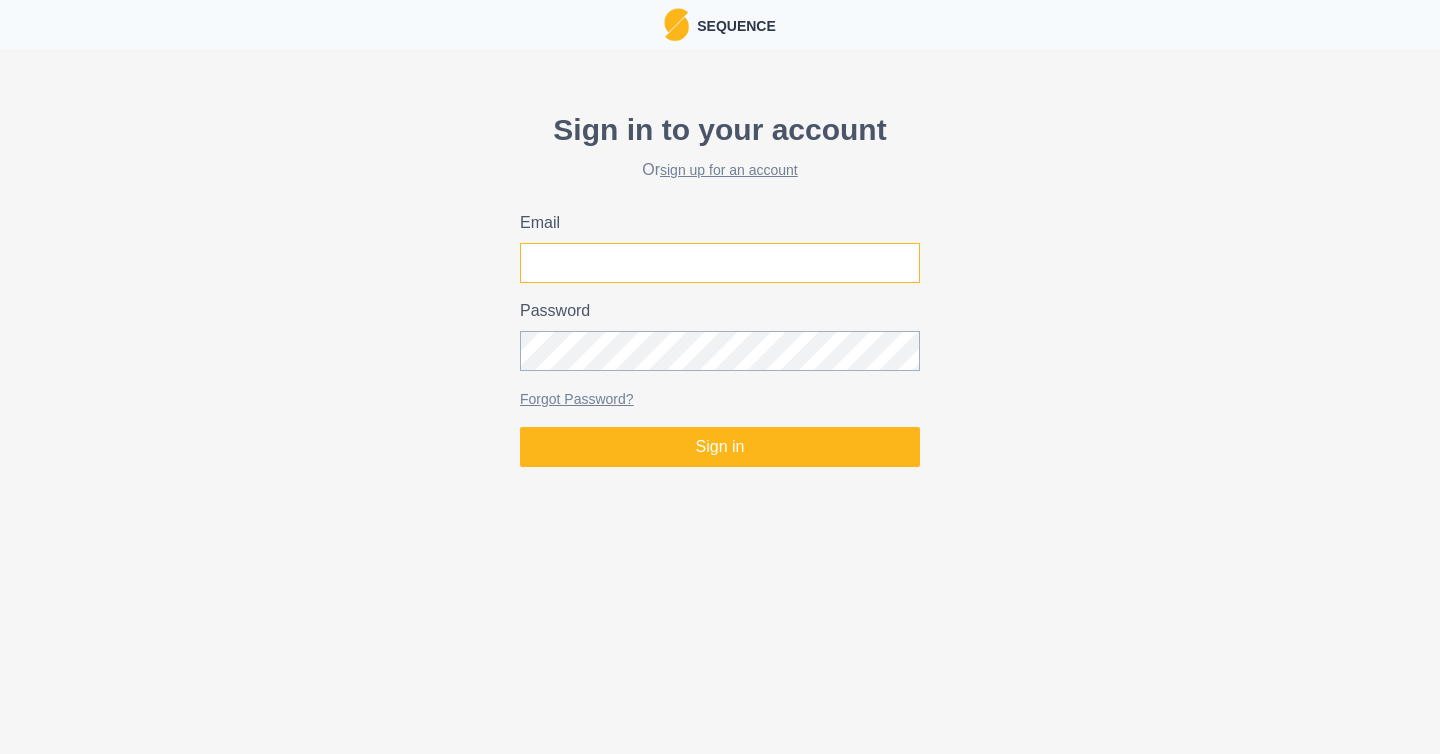click on "Email" at bounding box center [720, 263] 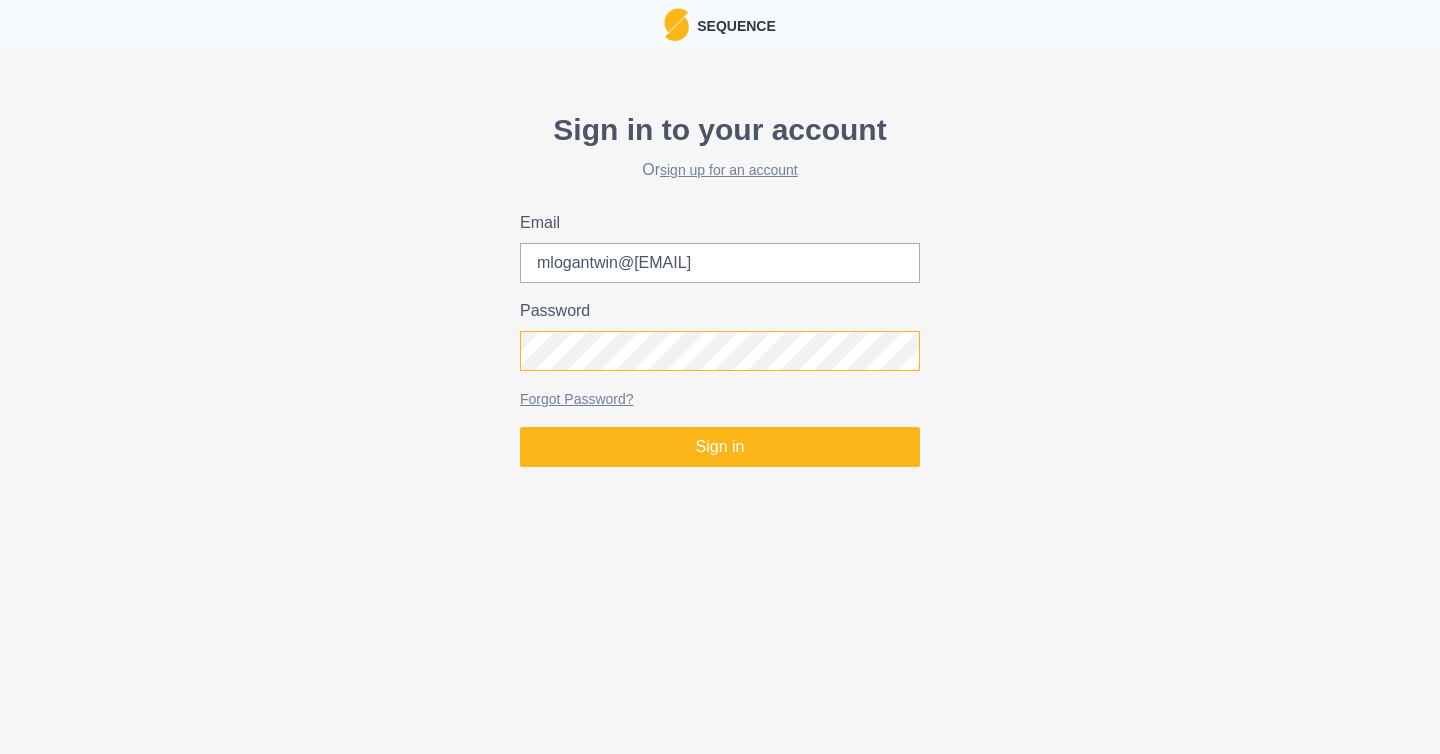 click on "Sign in" at bounding box center (720, 447) 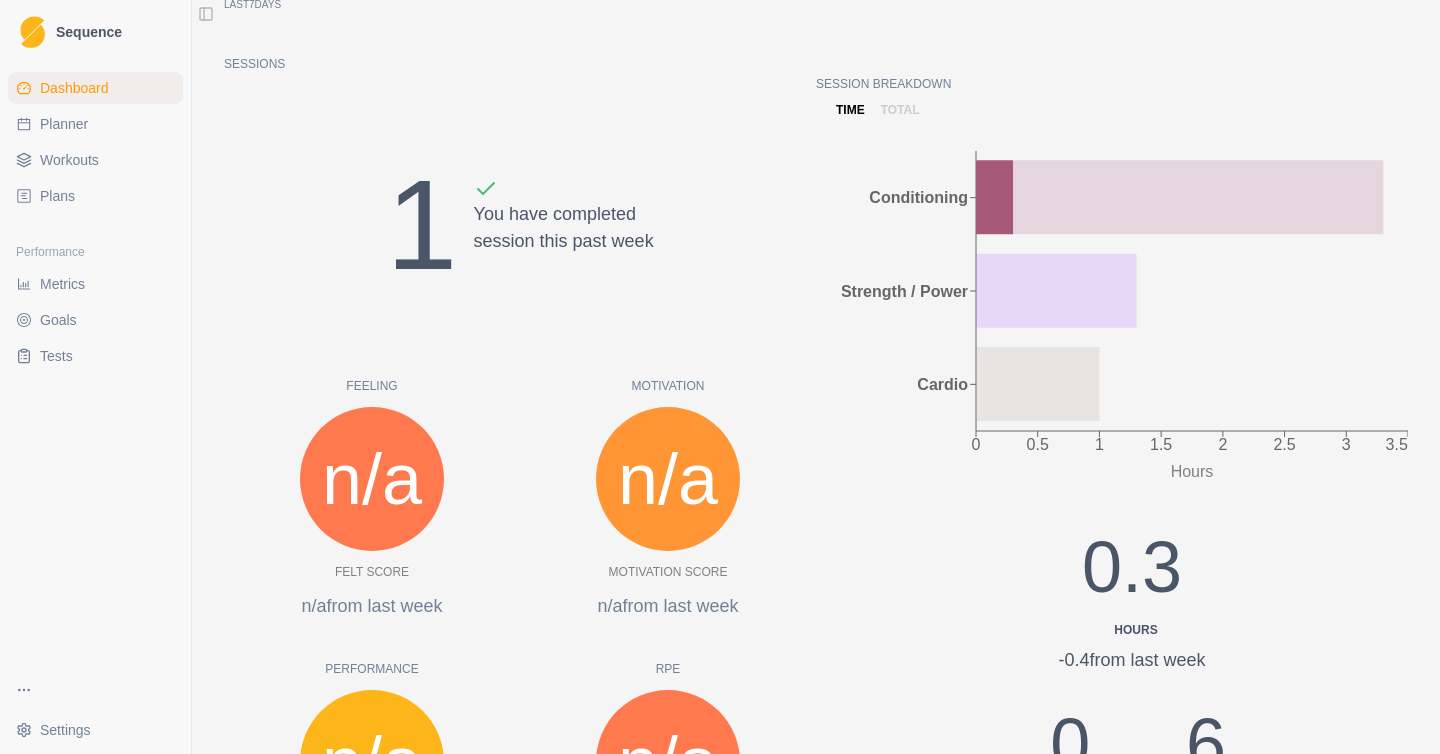 scroll, scrollTop: 0, scrollLeft: 0, axis: both 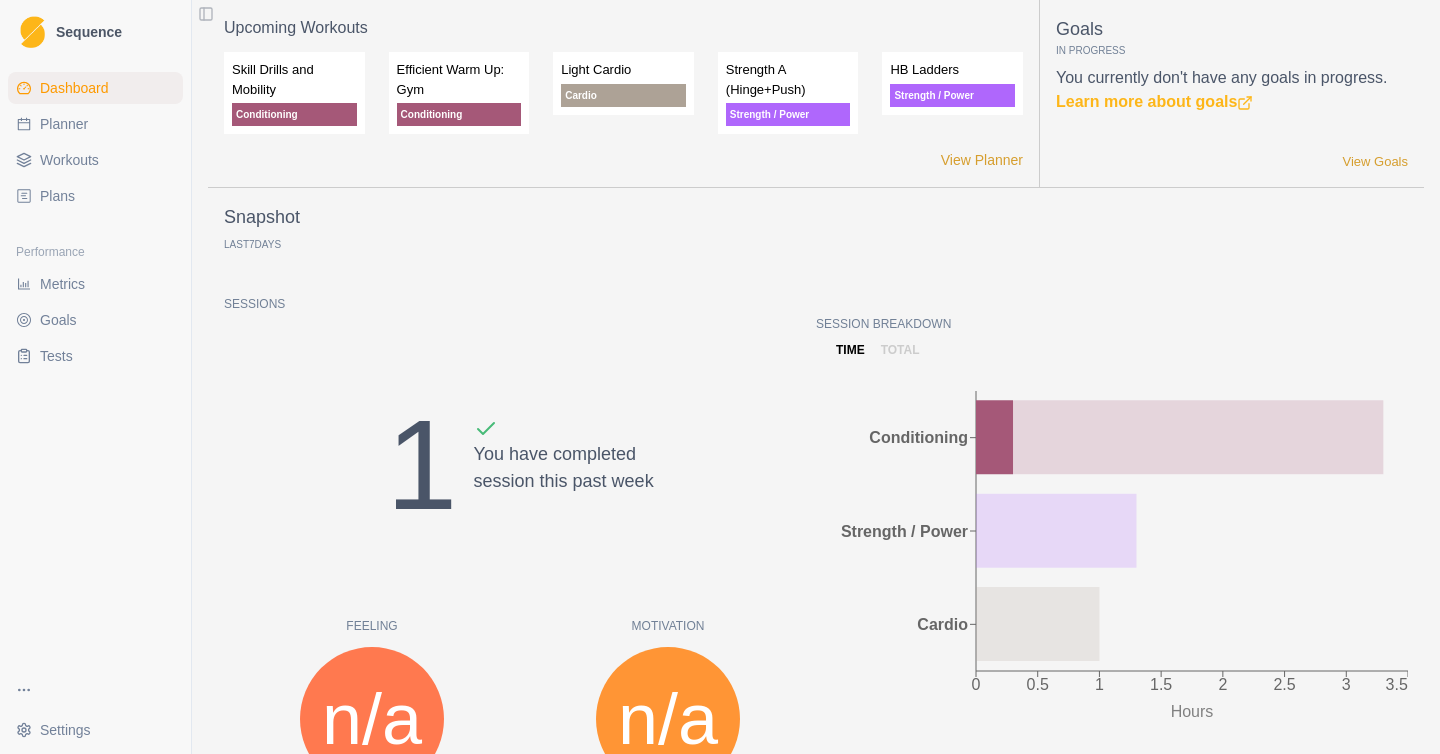 click on "Planner" at bounding box center (95, 124) 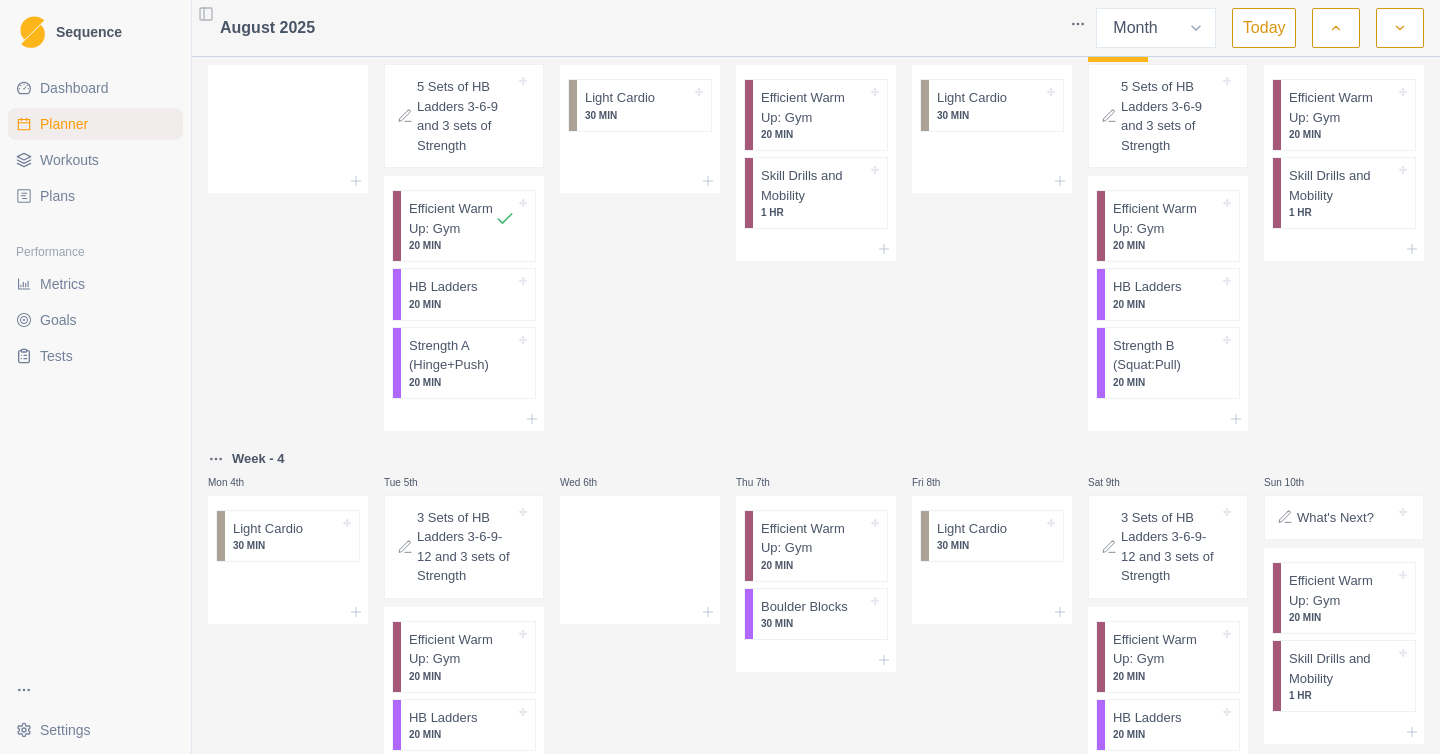 scroll, scrollTop: 0, scrollLeft: 0, axis: both 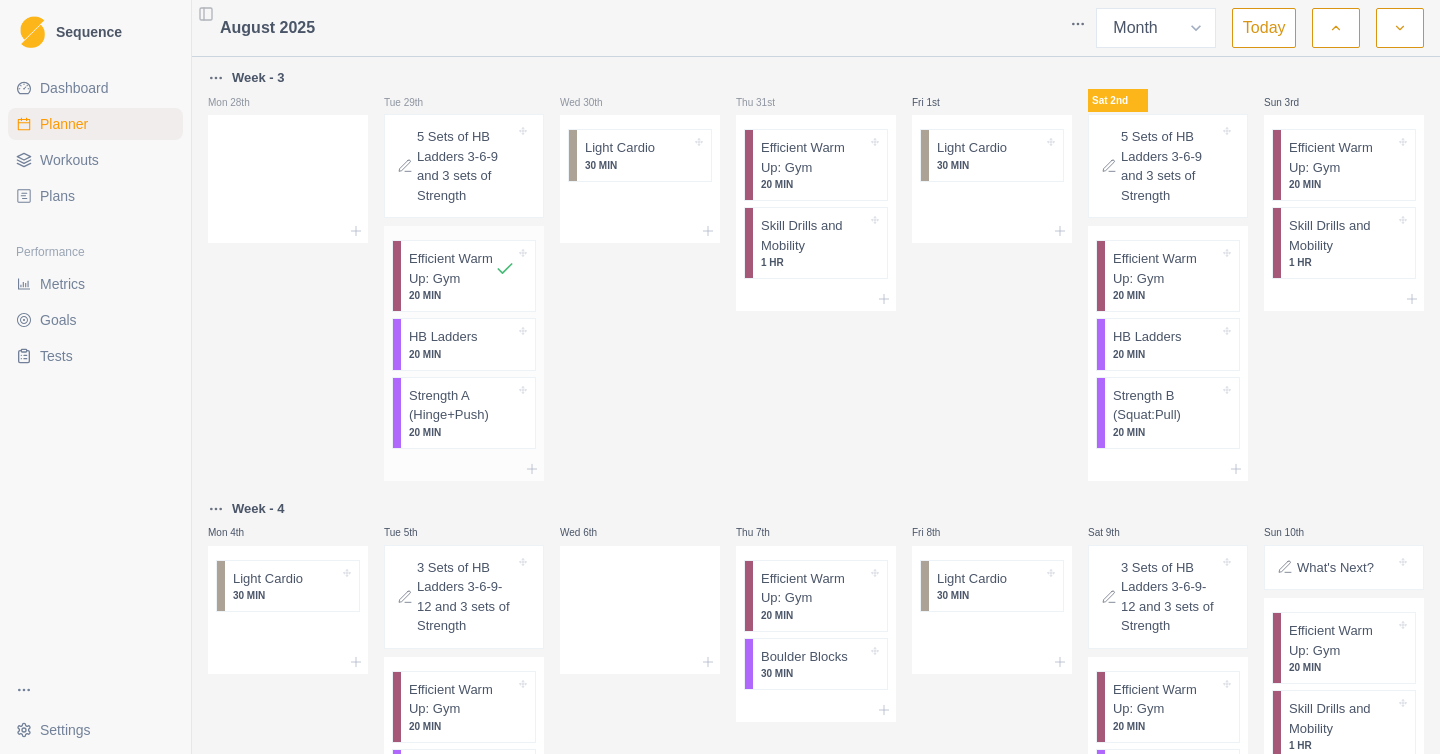 click on "Strength A (Hinge+Push)" at bounding box center (462, 405) 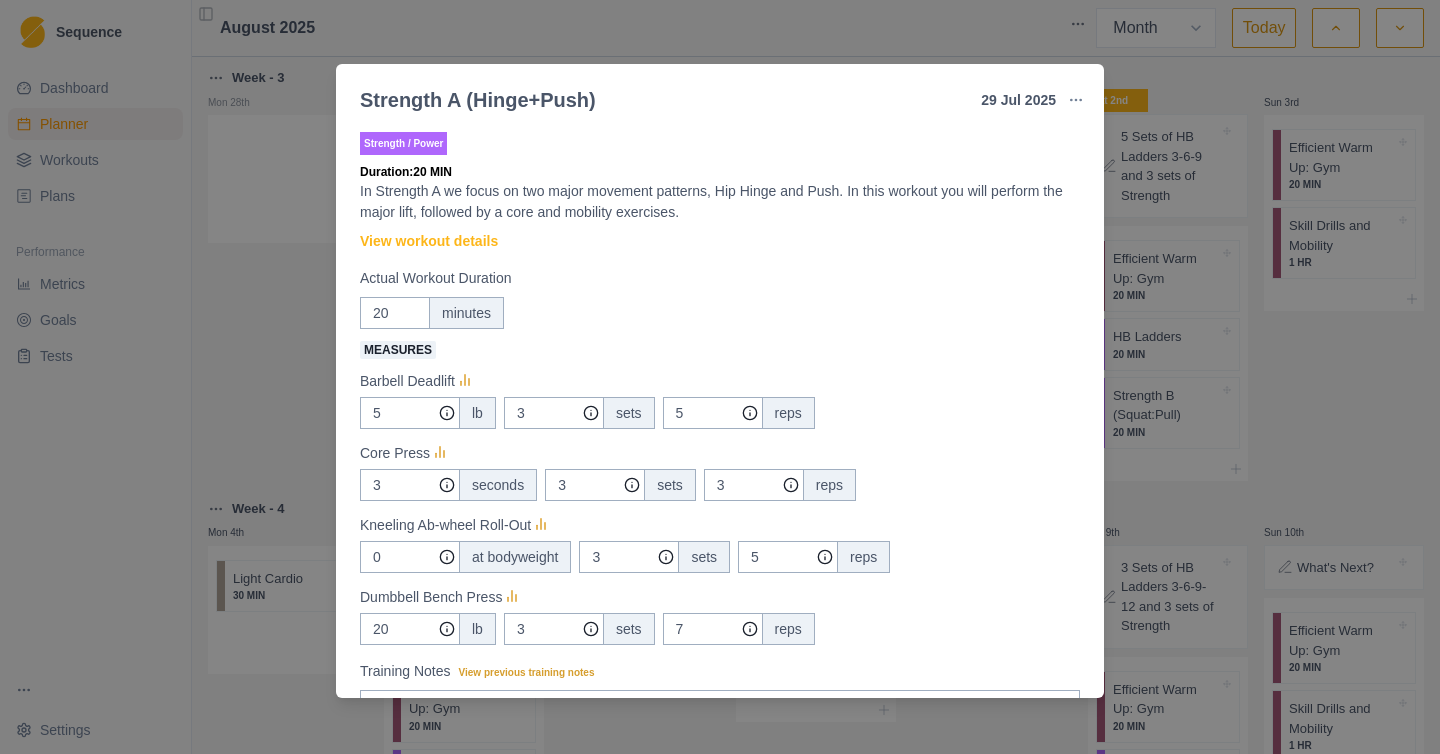scroll, scrollTop: 201, scrollLeft: 0, axis: vertical 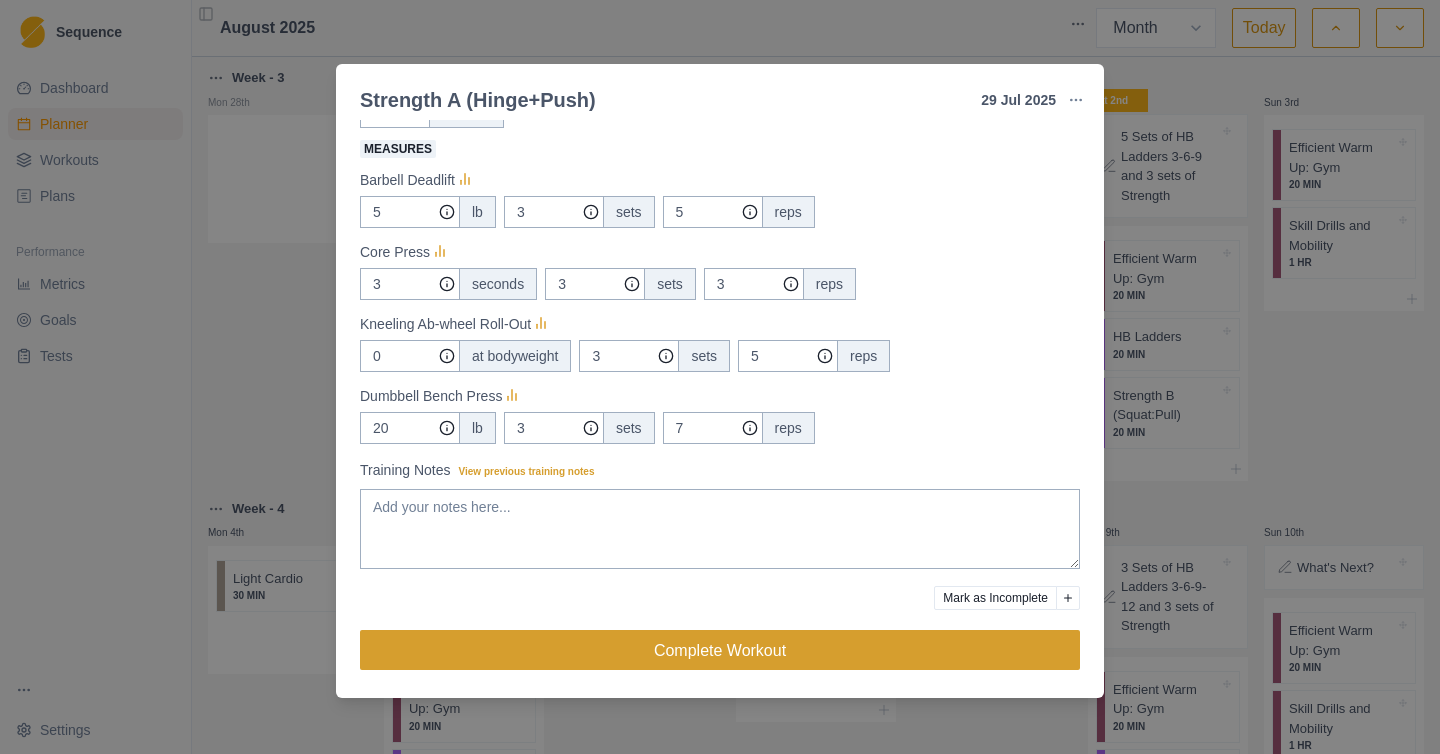 click on "Complete Workout" at bounding box center (720, 650) 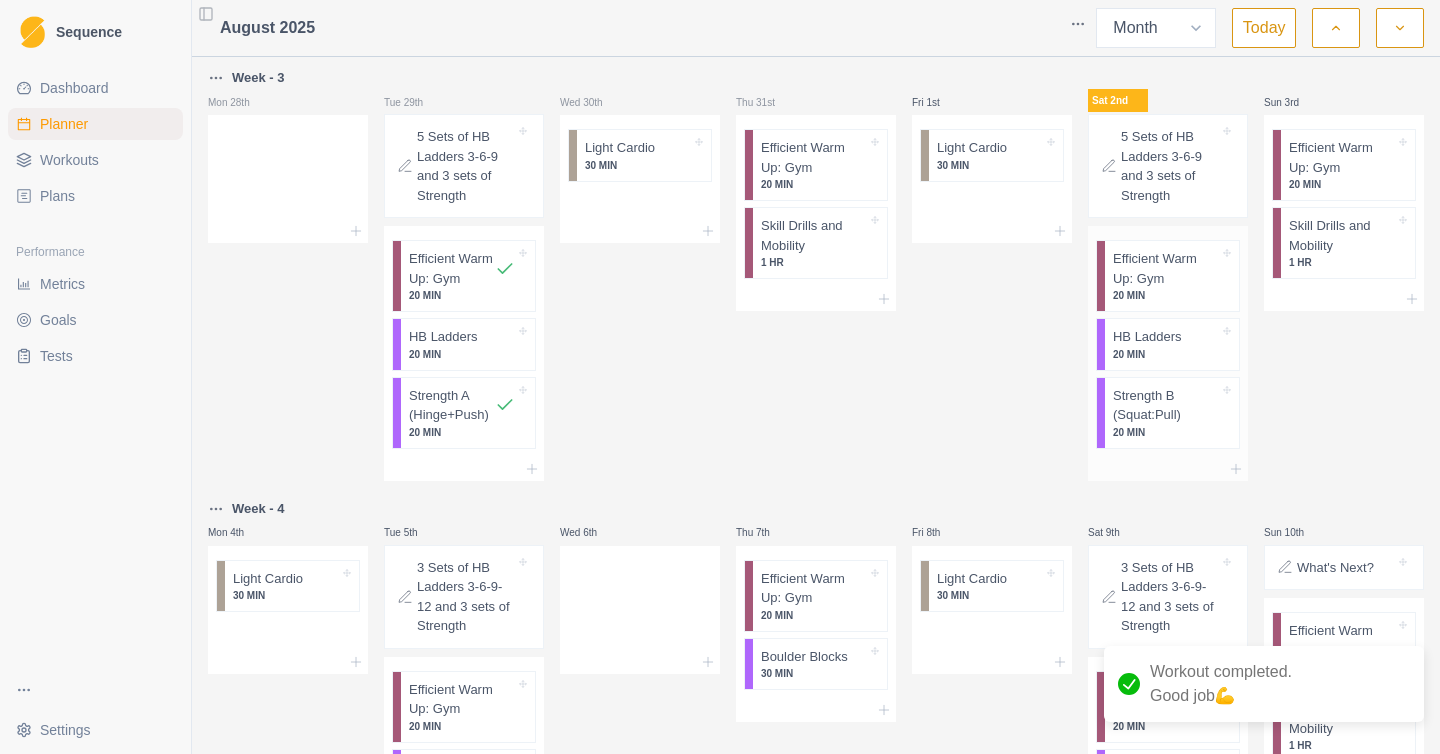click on "Efficient Warm Up: Gym" at bounding box center [1166, 268] 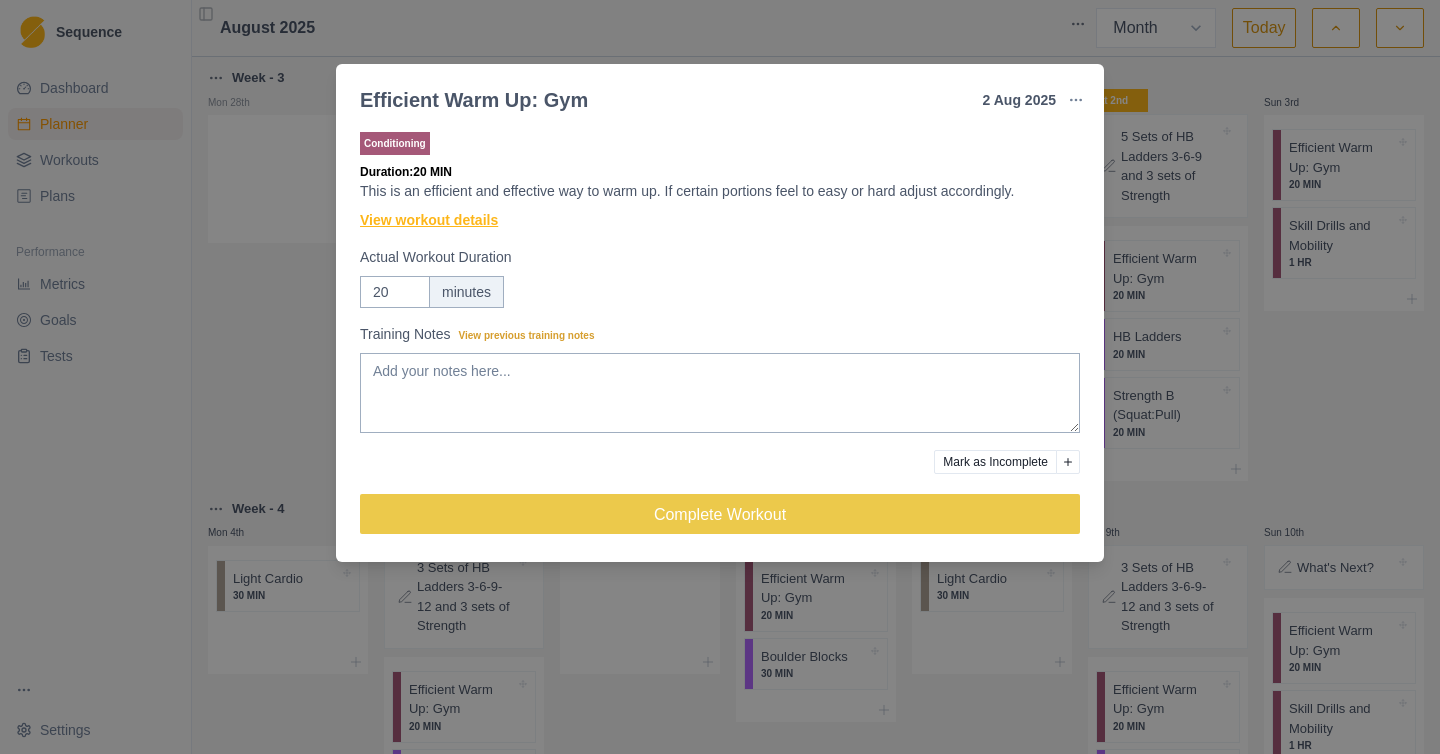 click on "View workout details" at bounding box center [429, 220] 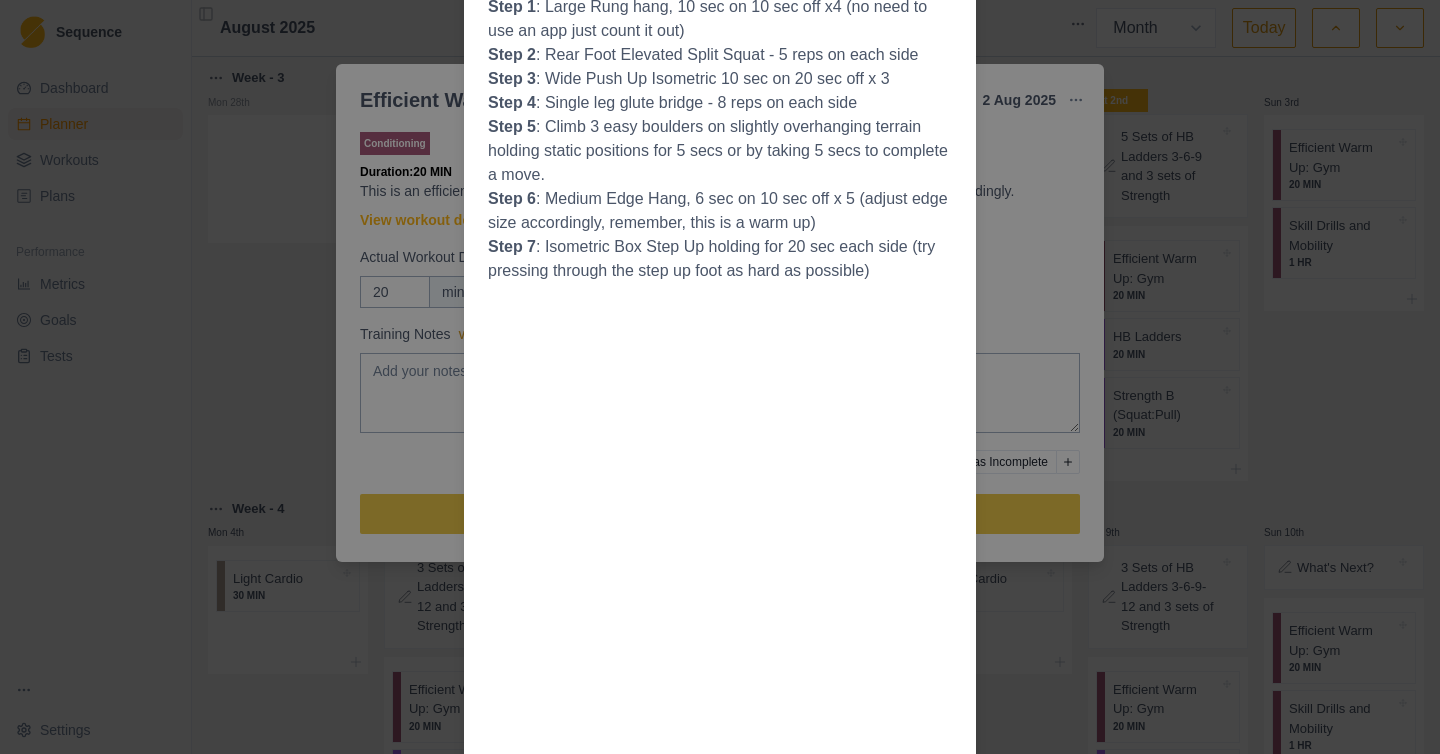 scroll, scrollTop: 0, scrollLeft: 0, axis: both 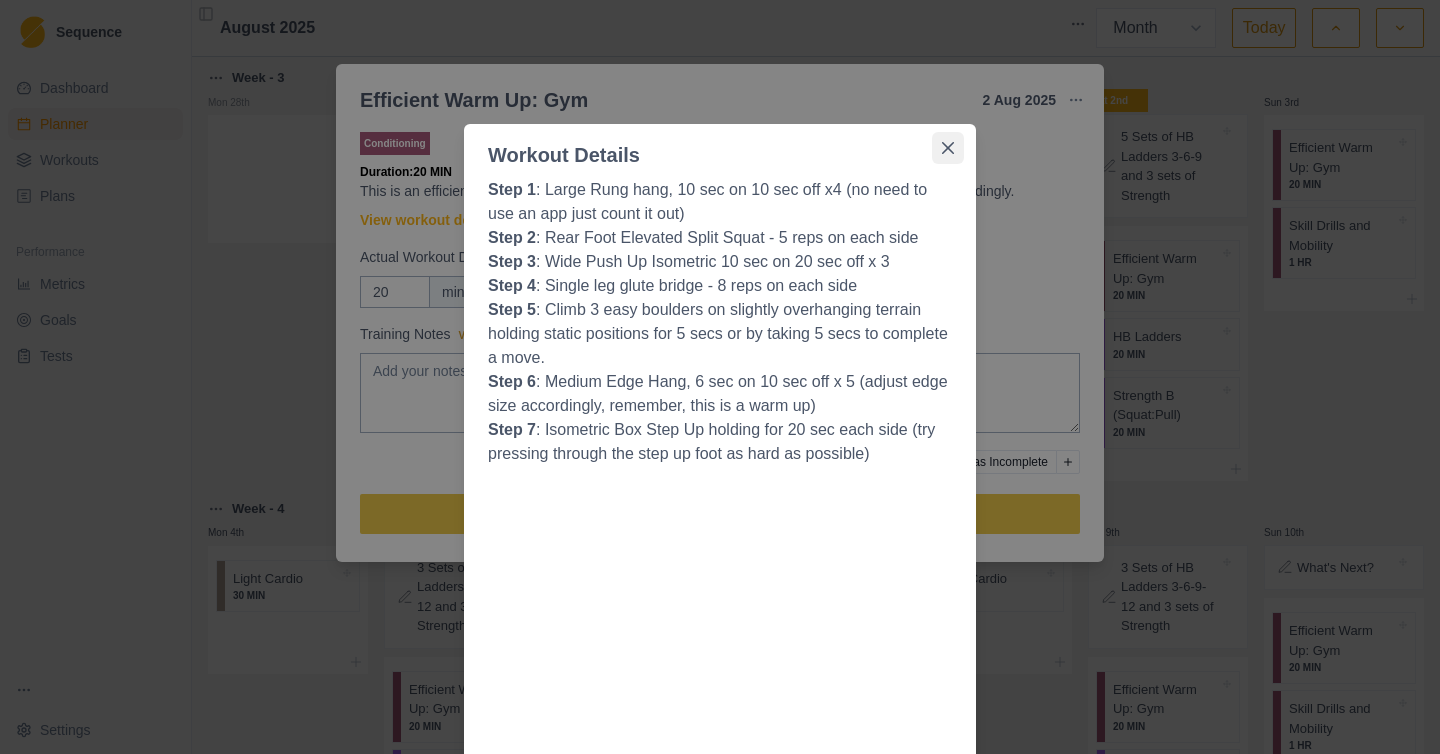 click at bounding box center (948, 148) 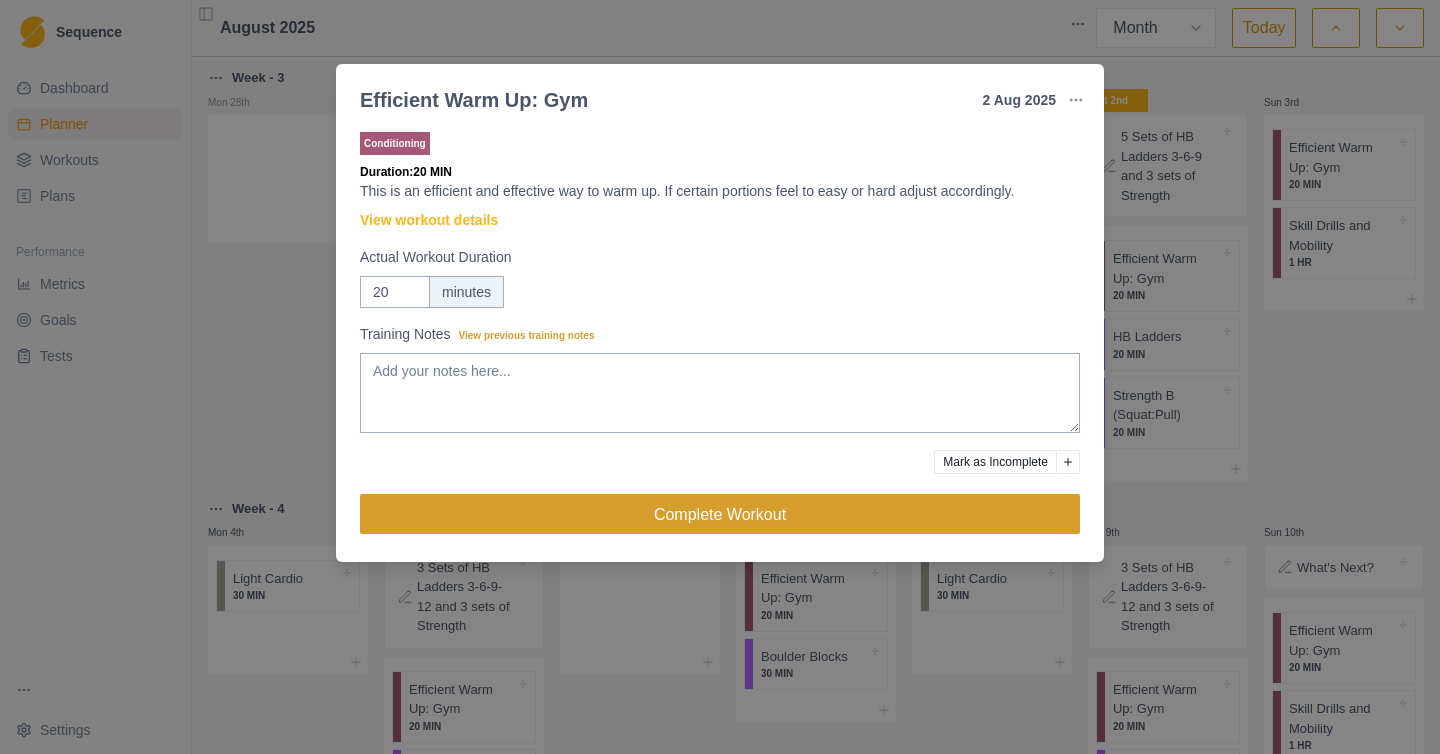click on "Complete Workout" at bounding box center (720, 514) 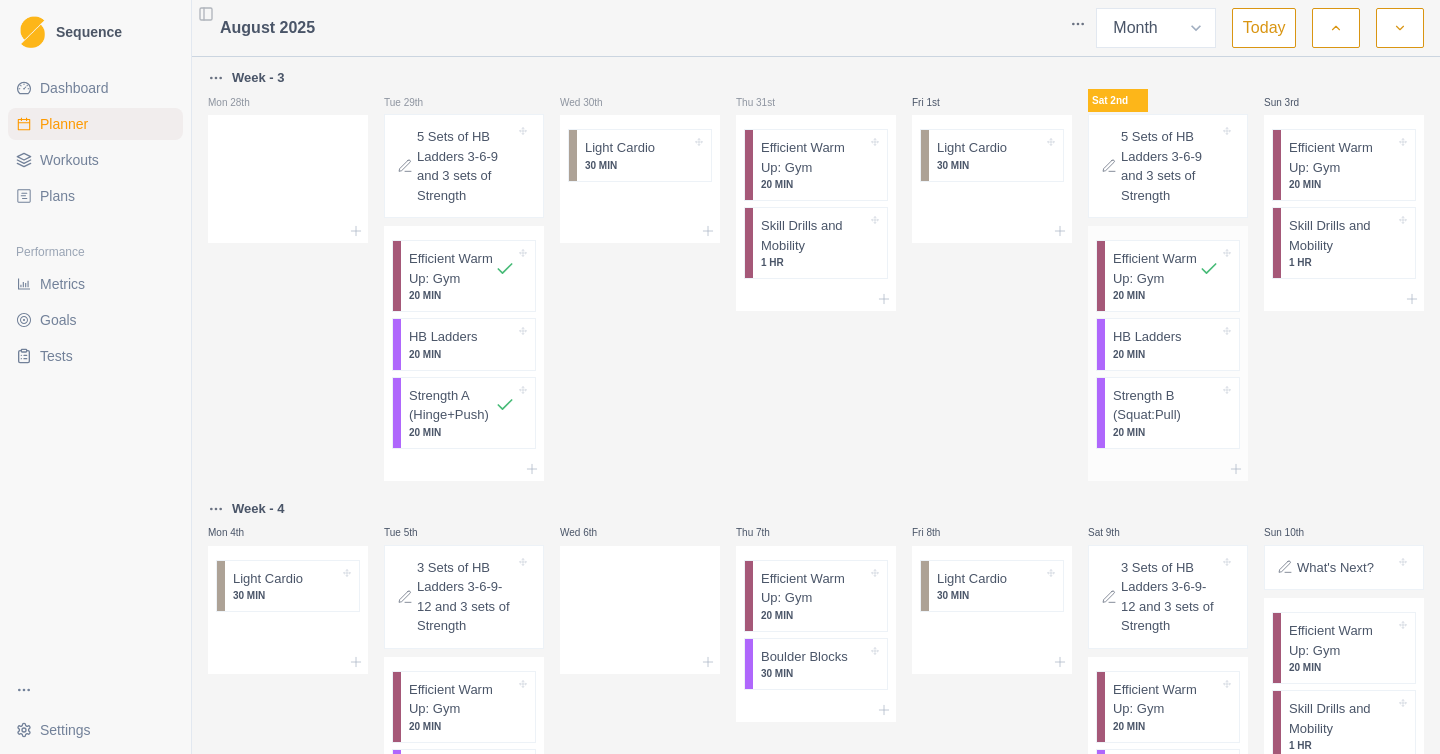 click on "Strength B (Squat:Pull)" at bounding box center (1166, 405) 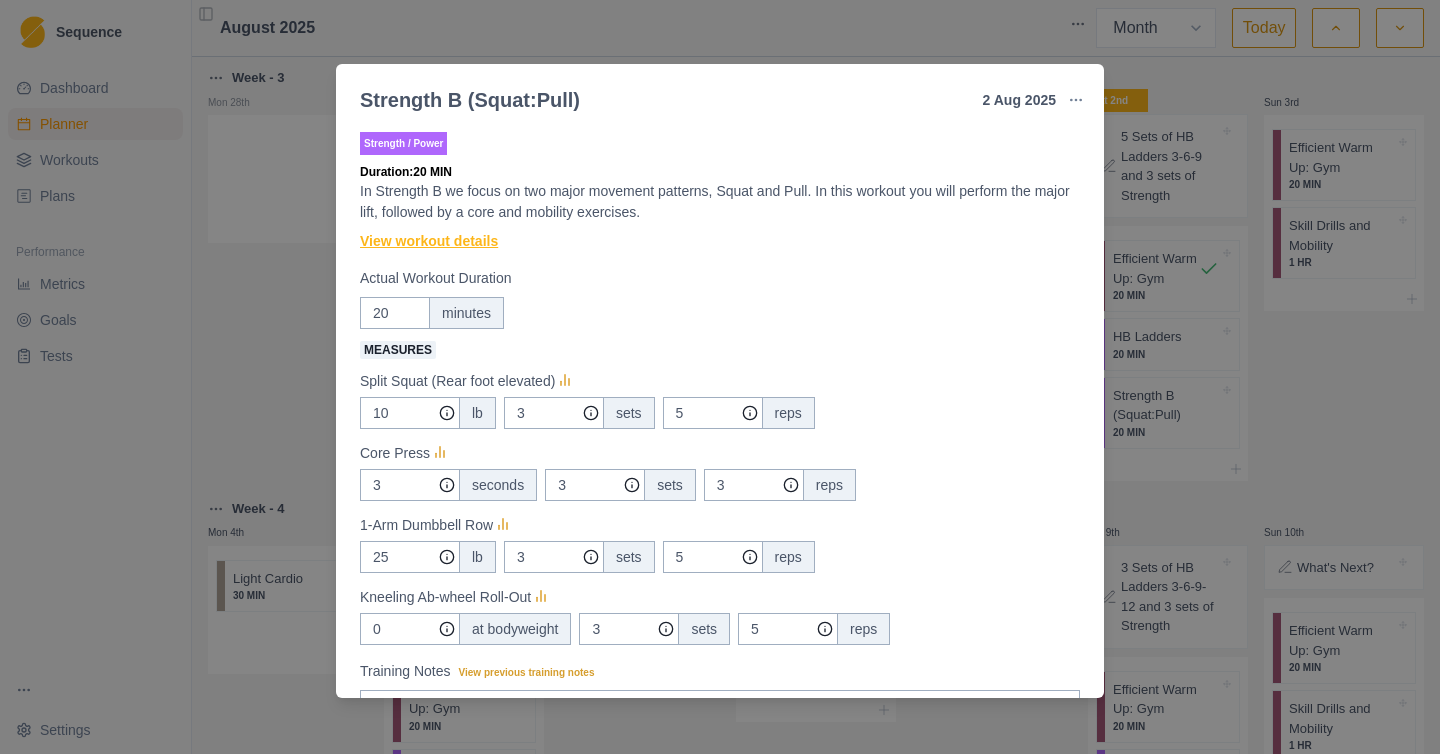 click on "View workout details" at bounding box center (429, 241) 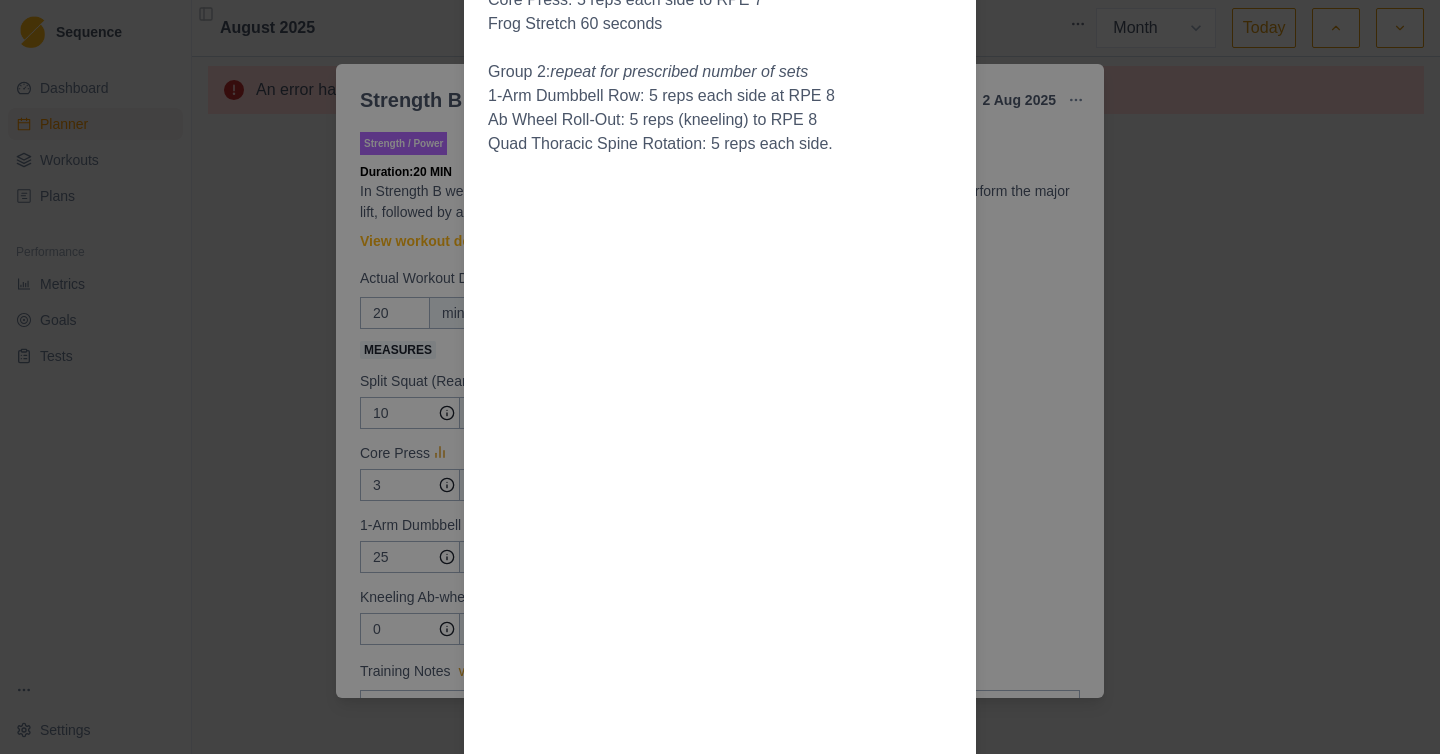 scroll, scrollTop: 387, scrollLeft: 0, axis: vertical 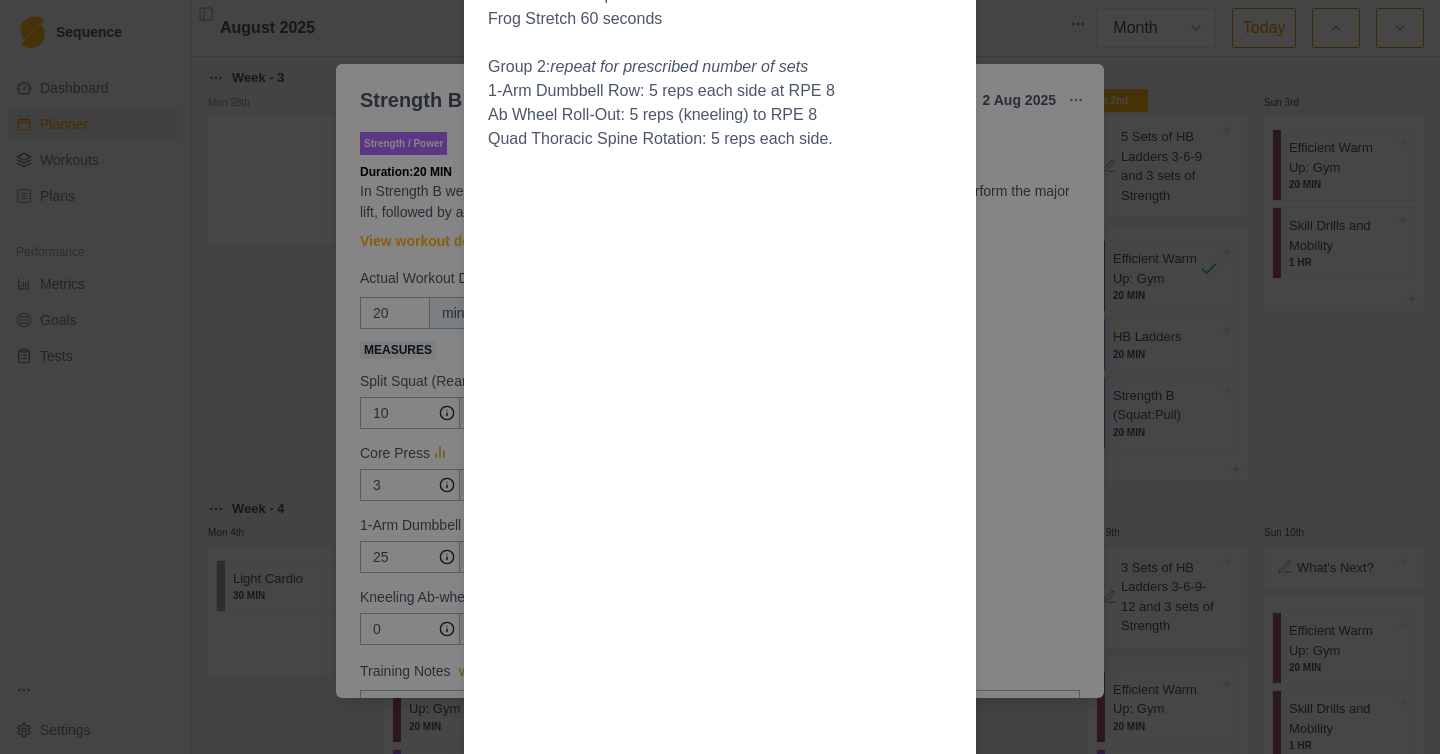 click on "Workout Details The Warmup: Rear Foot Elevated Split Squat: 5 reps each side at bodyweight 1-Arm Dumbbell Row: 5 reps each side at RPE 5 The Session Group 1:  repeat for prescribed number of sets Rear Foot Elevated Split Squat: 8 reps each side at RPE 7 Core Press: 5 reps each side to RPE 7 Frog Stretch 60 seconds Group 2:  repeat for prescribed number of sets 1-Arm Dumbbell Row: 5 reps each side at RPE 8 Ab Wheel Roll-Out: 5 reps (kneeling) to RPE 8 Quad Thoracic Spine Rotation: 5 reps each side." at bounding box center [720, 377] 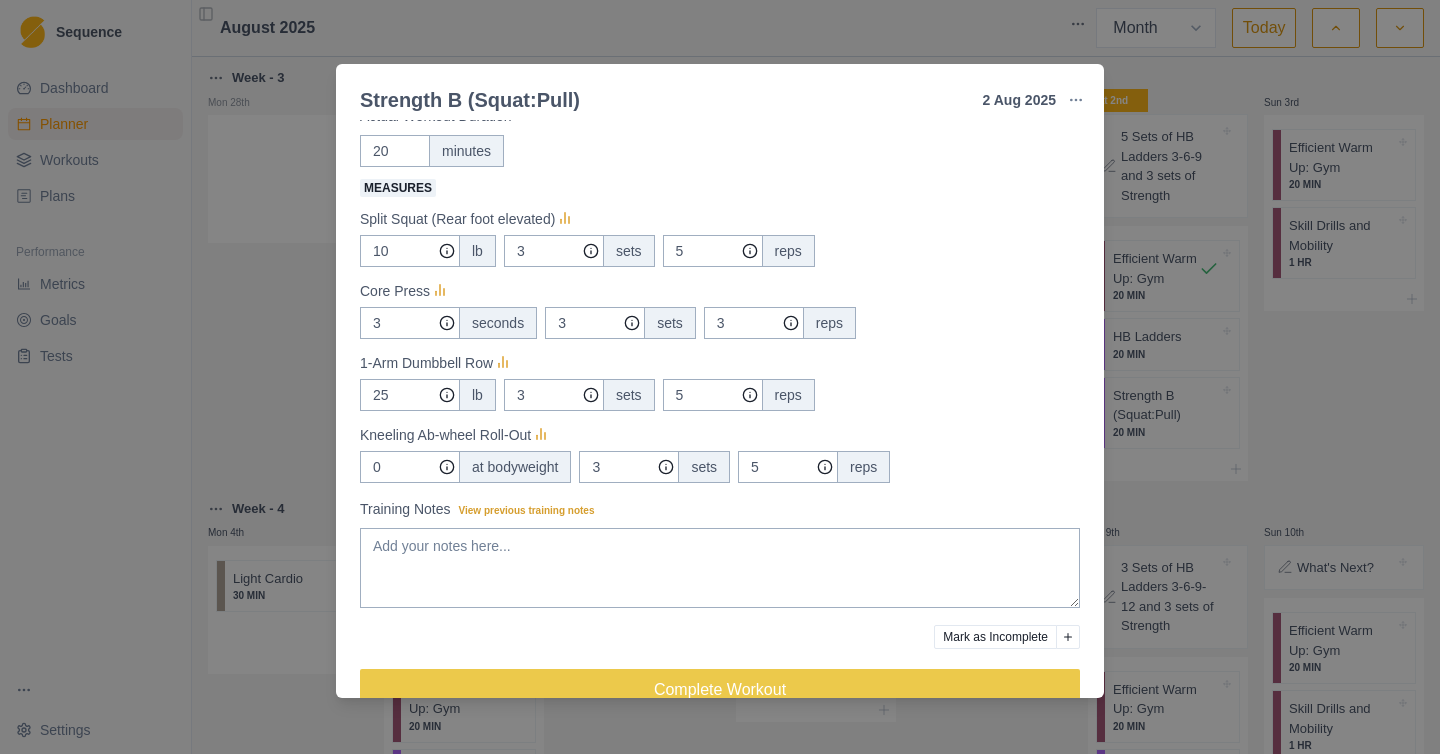 scroll, scrollTop: 164, scrollLeft: 0, axis: vertical 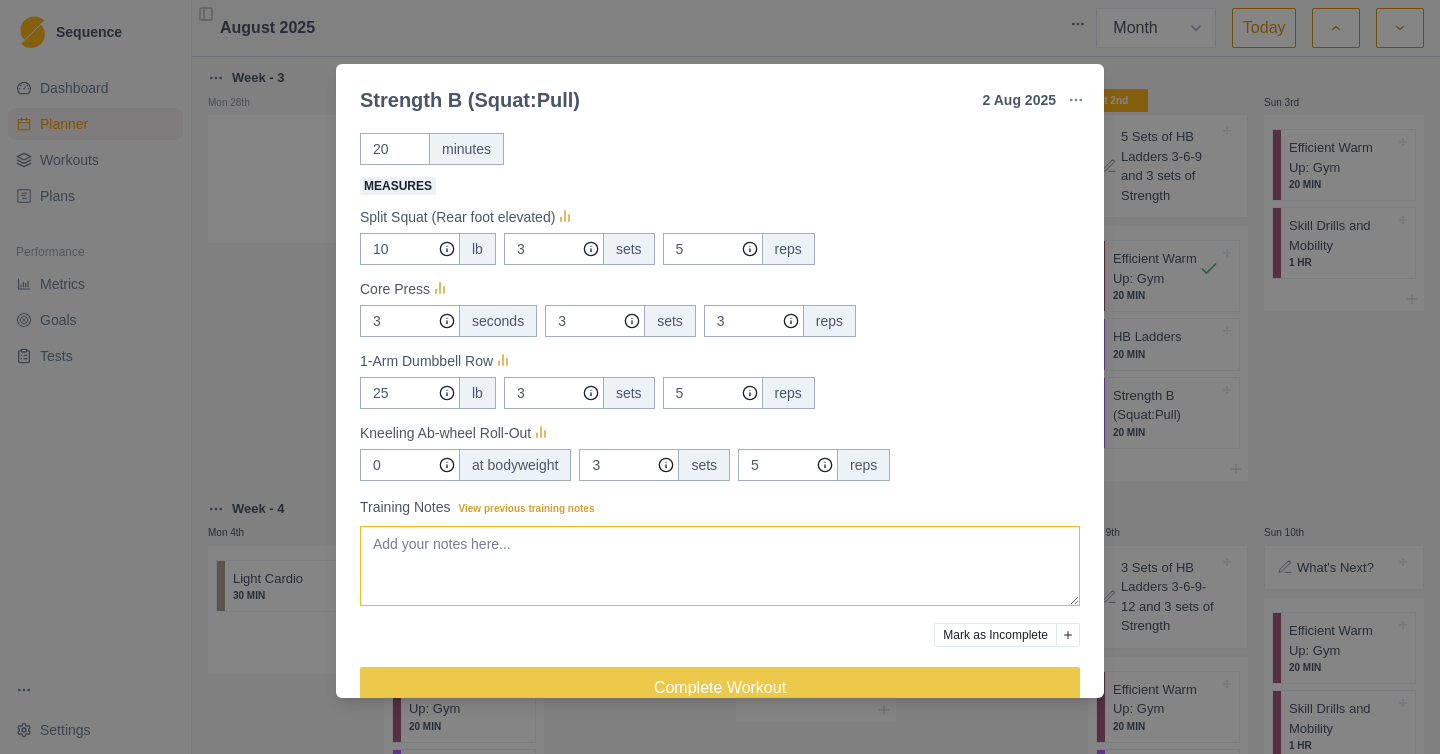 click on "Training Notes View previous training notes" at bounding box center [720, 566] 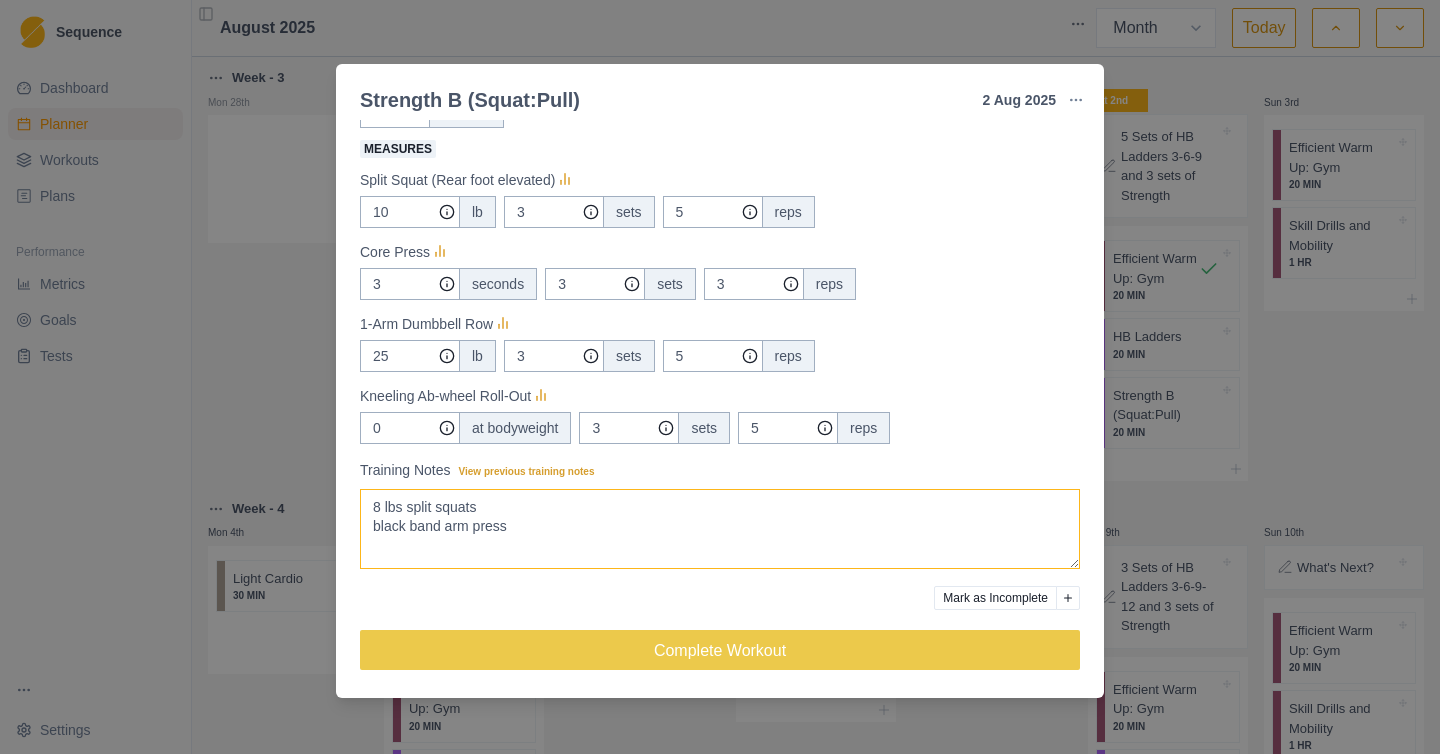 scroll, scrollTop: 0, scrollLeft: 0, axis: both 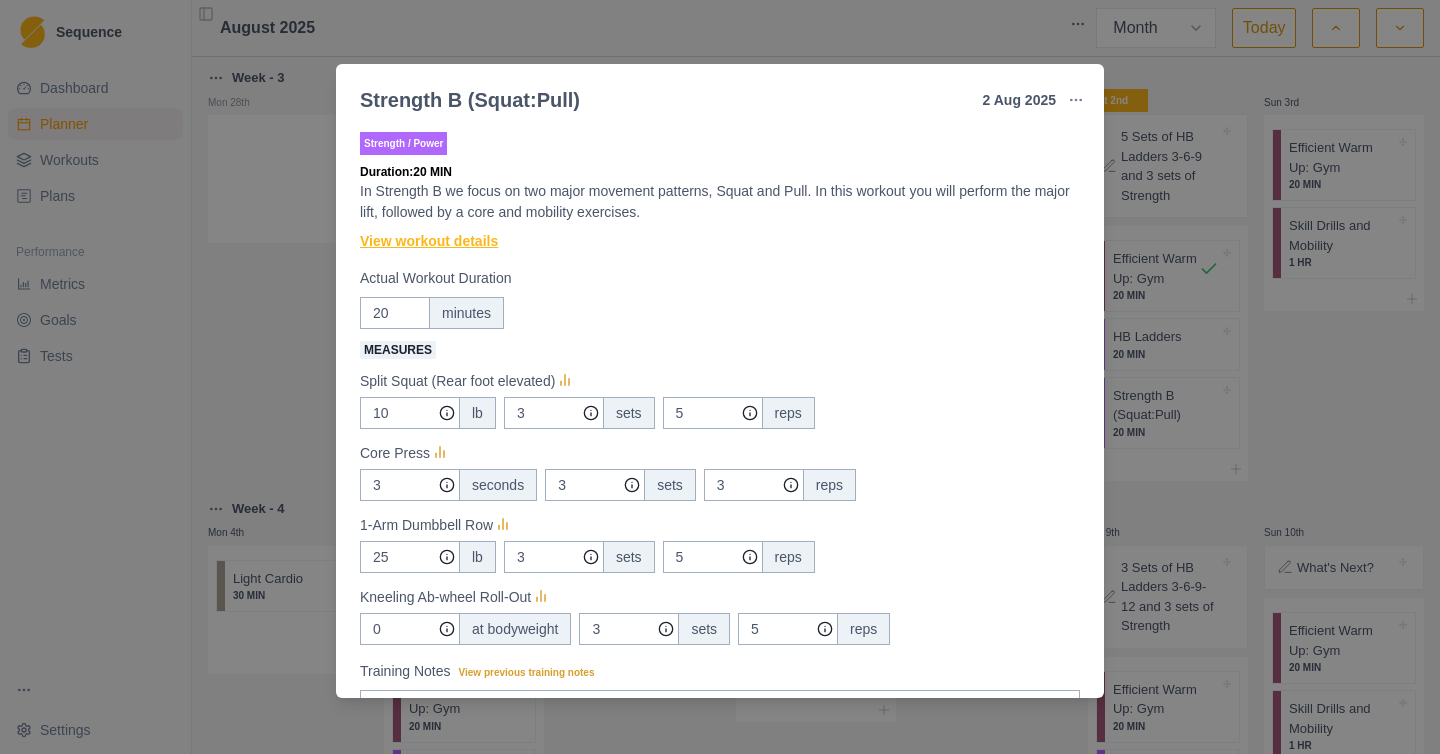 click on "View workout details" at bounding box center (429, 241) 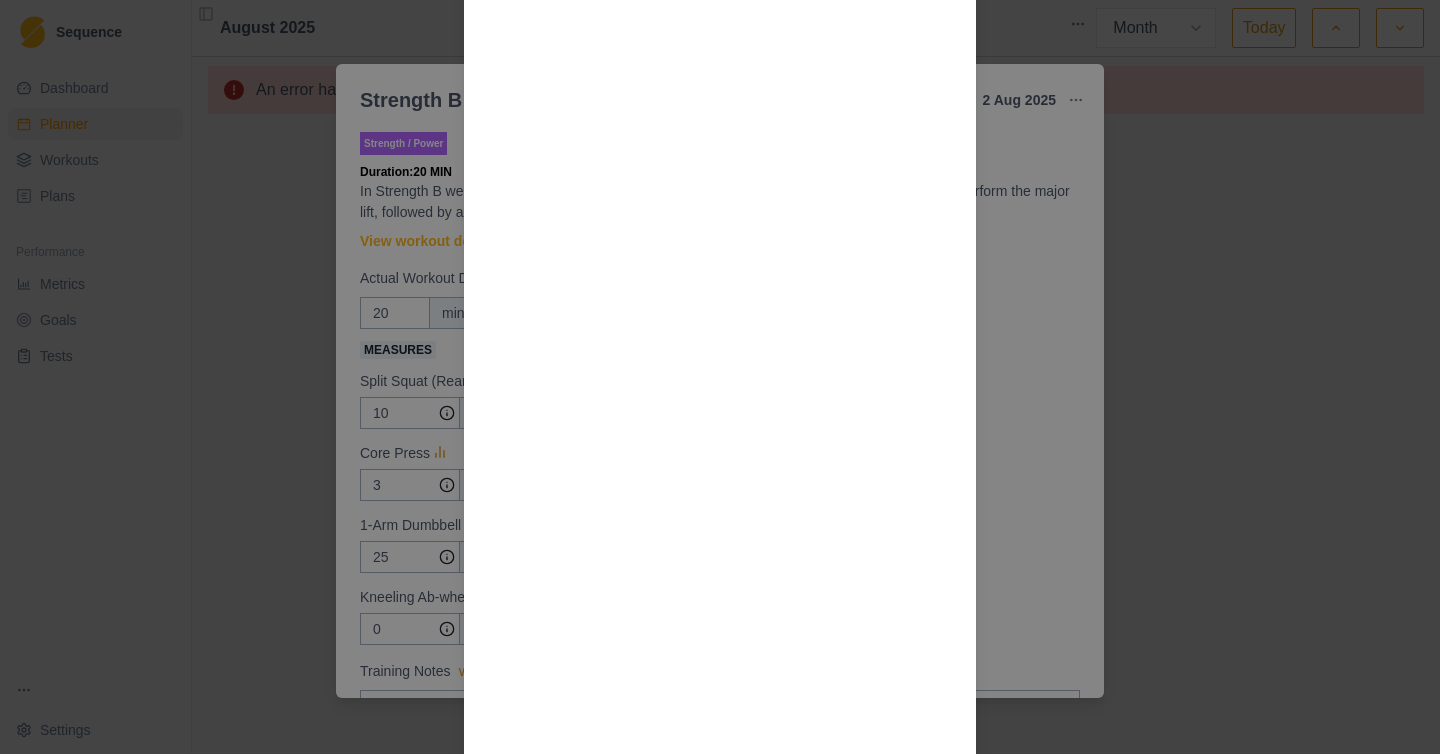 scroll, scrollTop: 782, scrollLeft: 0, axis: vertical 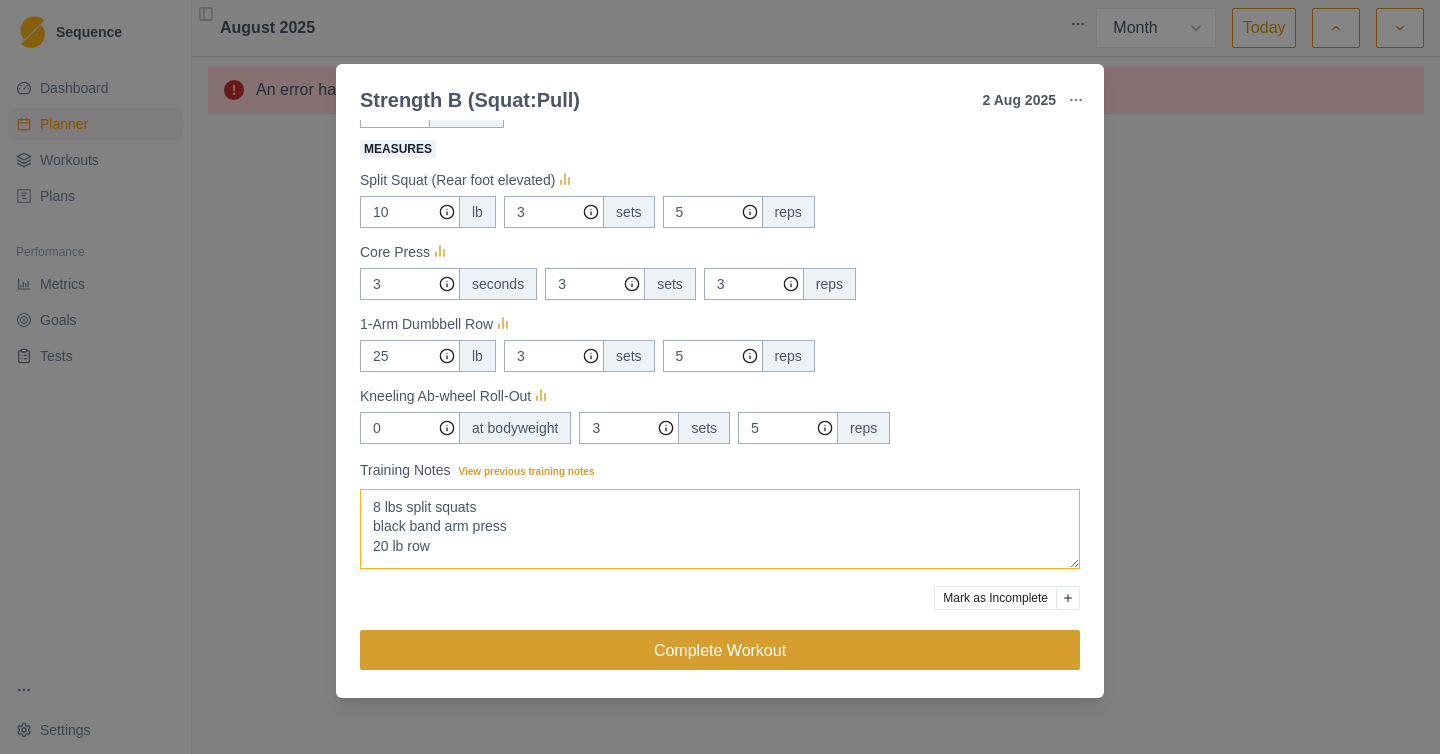 type on "8 lbs split squats
black band arm press
20 lb row" 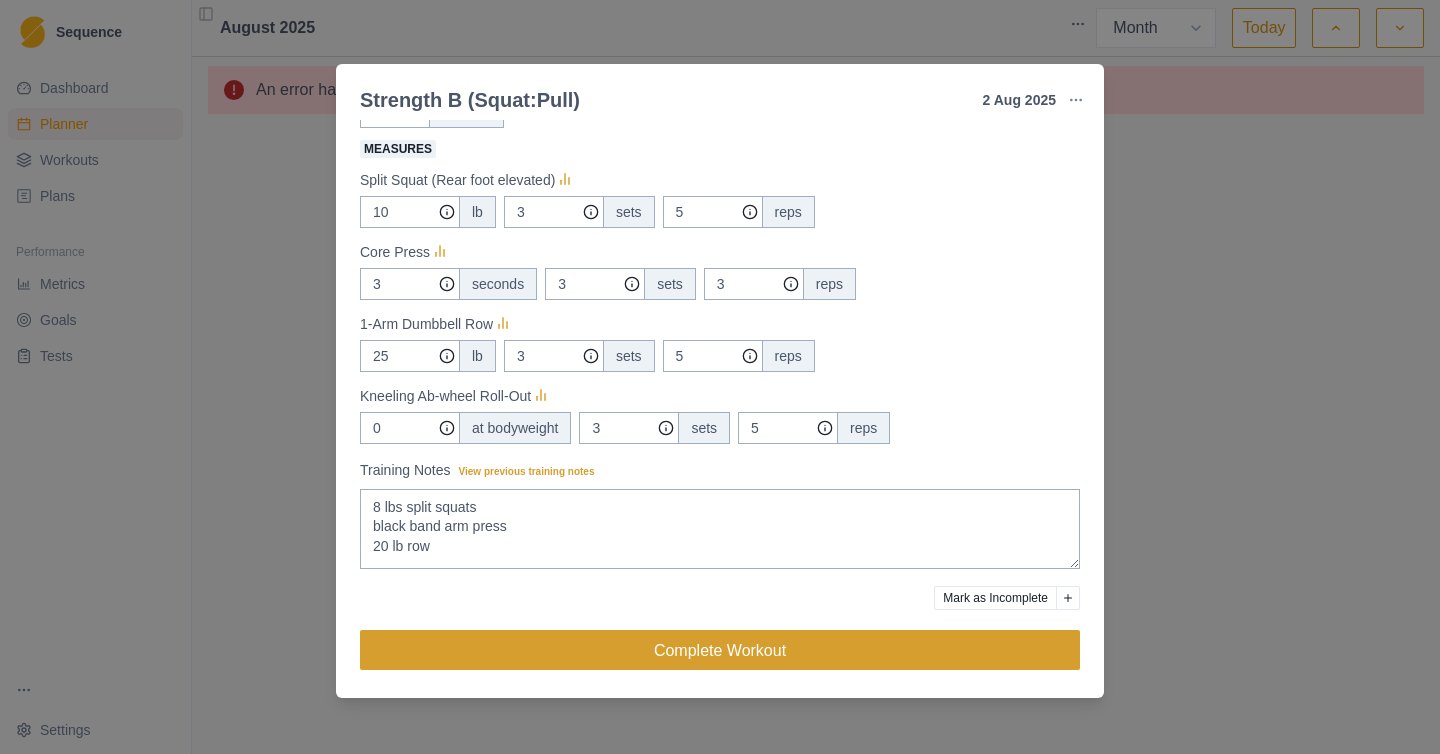 click on "Complete Workout" at bounding box center (720, 650) 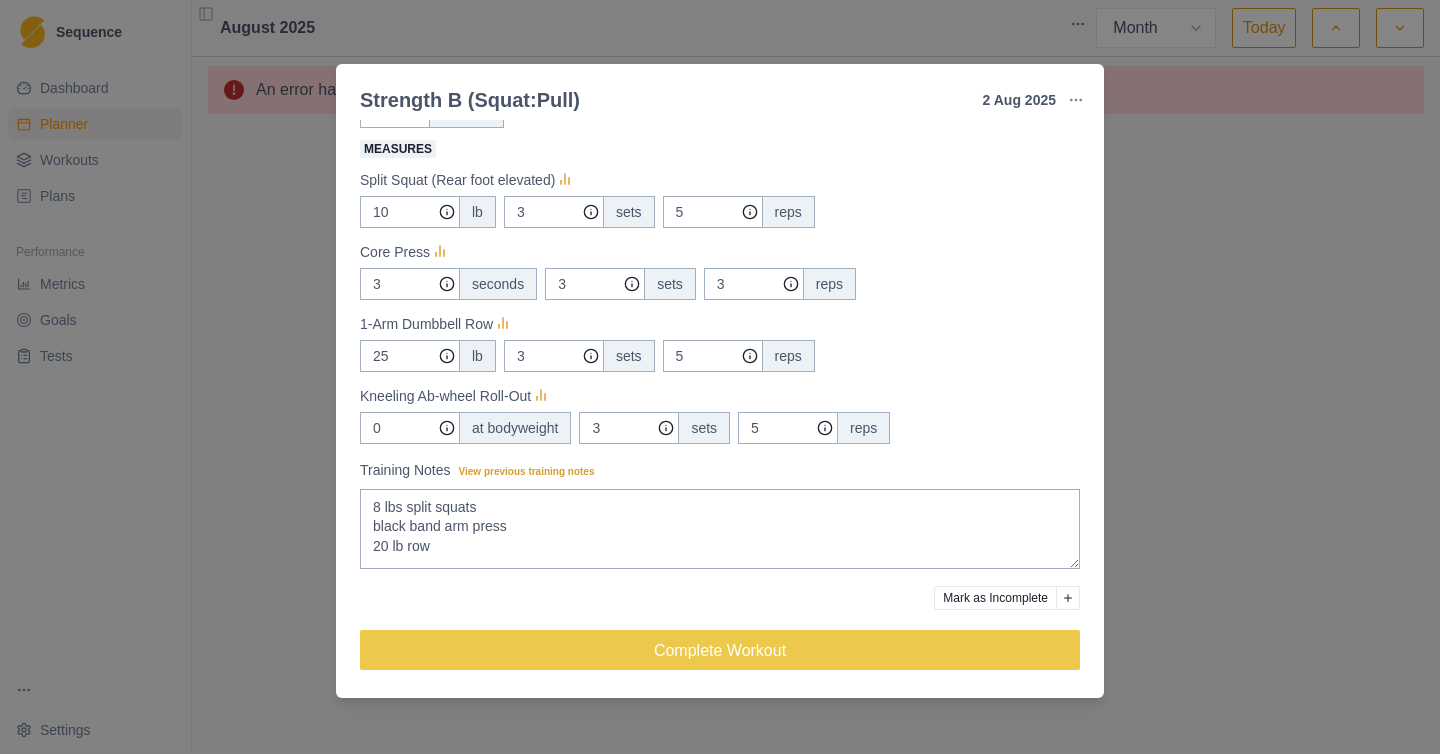 click on "Strength B (Squat:Pull) 2 Aug 2025 Link To Goal View Workout Metrics Edit Original Workout Reschedule Workout Remove From Schedule Strength / Power Duration:  20 MIN In Strength B we focus on two major movement patterns, Squat and Pull. In this workout you will perform the major lift, followed by a core and mobility exercises. View workout details Actual Workout Duration 20 minutes Measures Split Squat (Rear foot elevated) 10 lb 3 sets 5 reps Core Press 3 seconds 3 sets 3 reps 1-Arm Dumbbell Row 25 lb 3 sets 5 reps Kneeling Ab-wheel  Roll-Out 0 at bodyweight 3 sets 5 reps Training Notes View previous training notes 8 lbs split squats
black band arm press
20 lb row Mark as Incomplete Complete Workout" at bounding box center (720, 377) 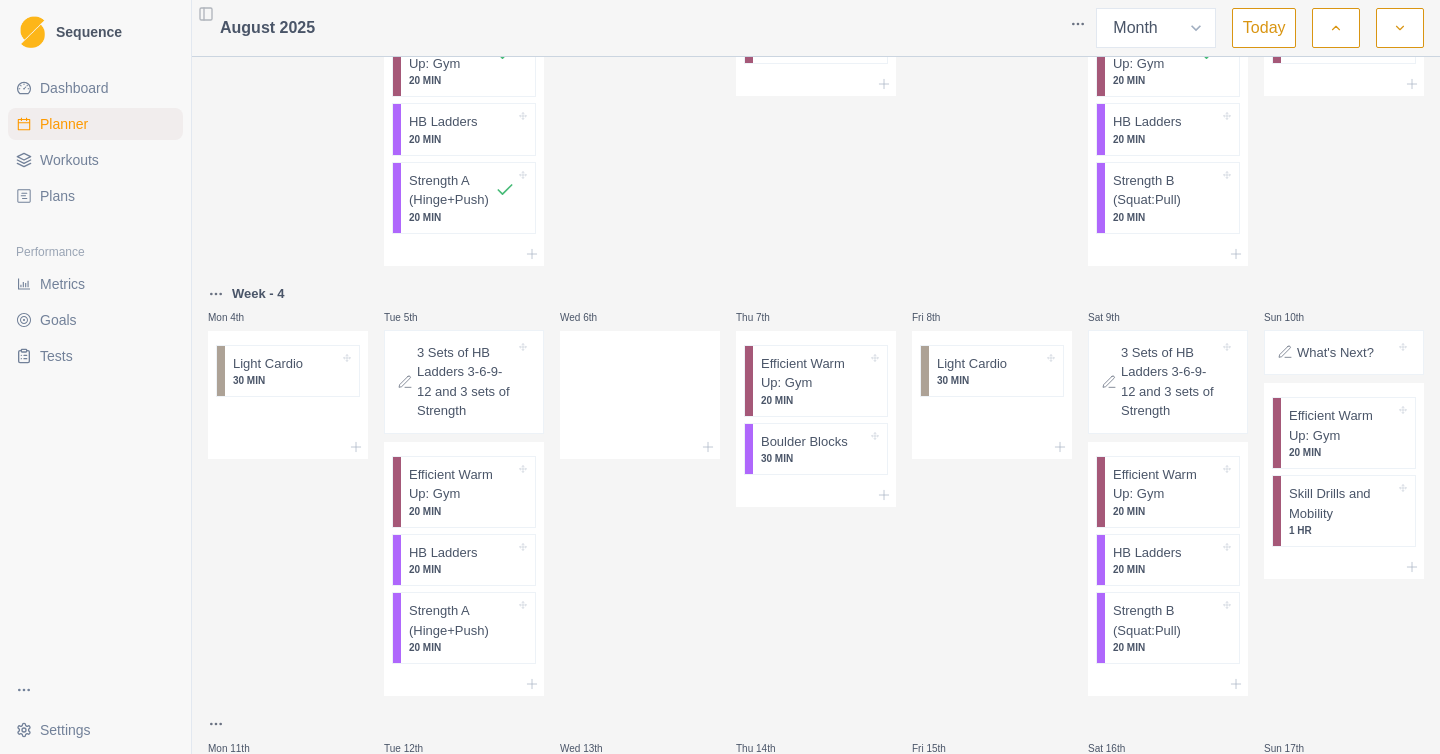 scroll, scrollTop: 264, scrollLeft: 0, axis: vertical 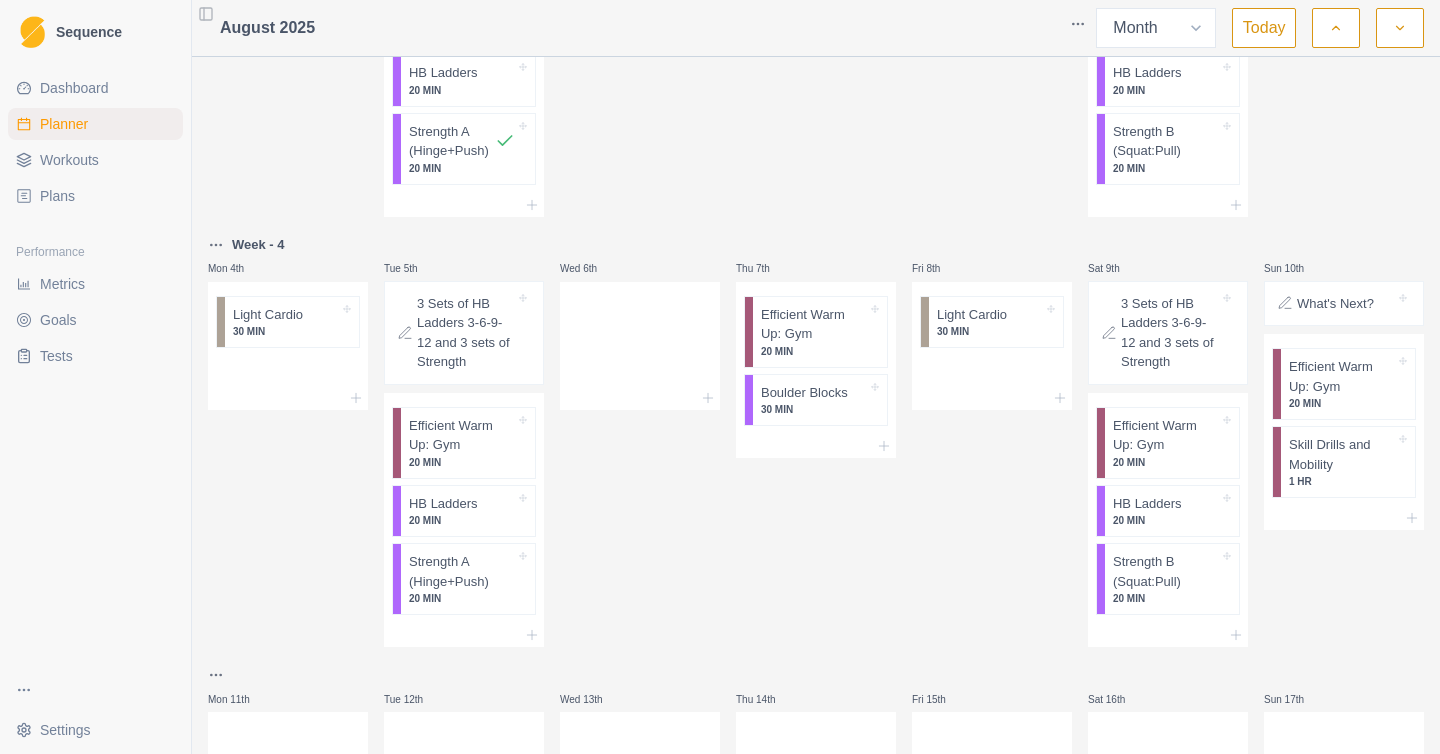 click on "Fri 8th Light Cardio 30 MIN" at bounding box center (992, 440) 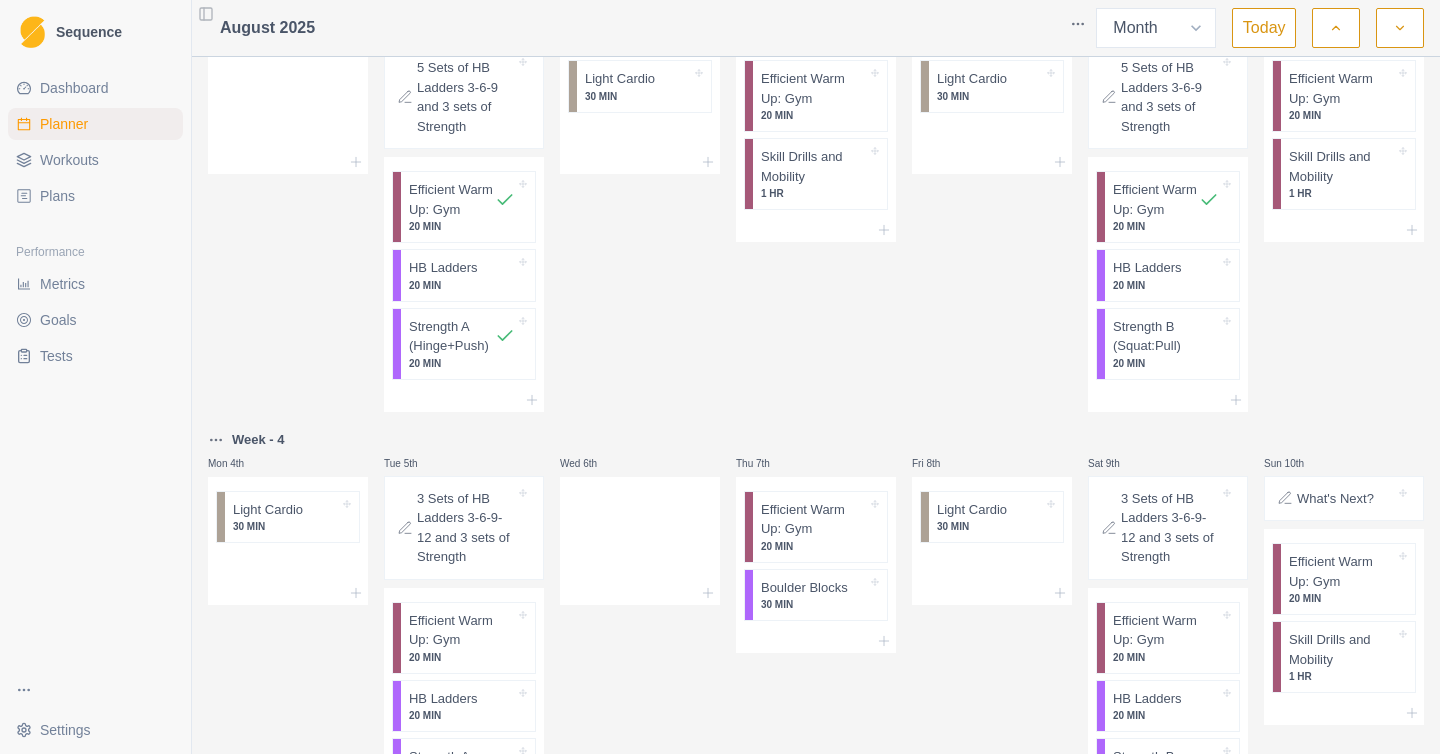 scroll, scrollTop: 0, scrollLeft: 0, axis: both 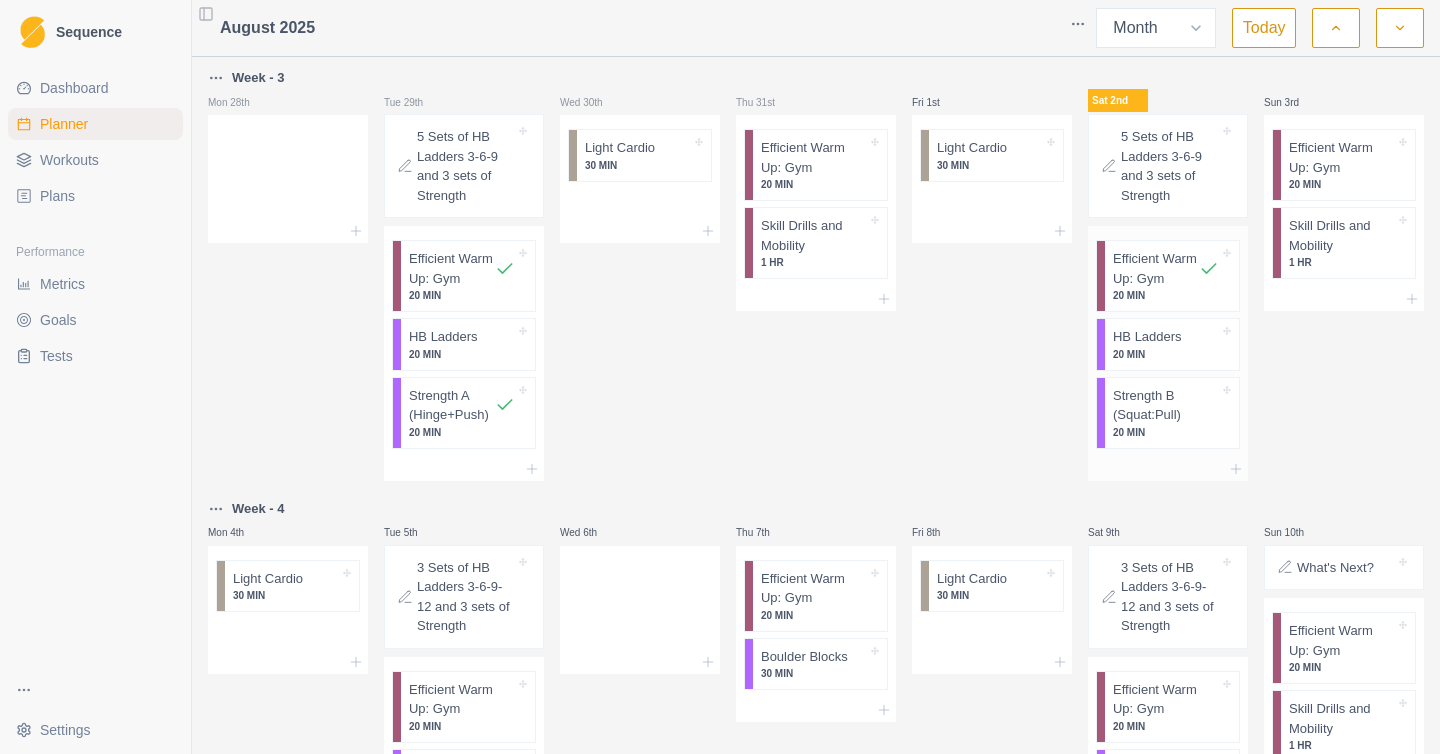 click on "Strength B (Squat:Pull)" at bounding box center [1166, 405] 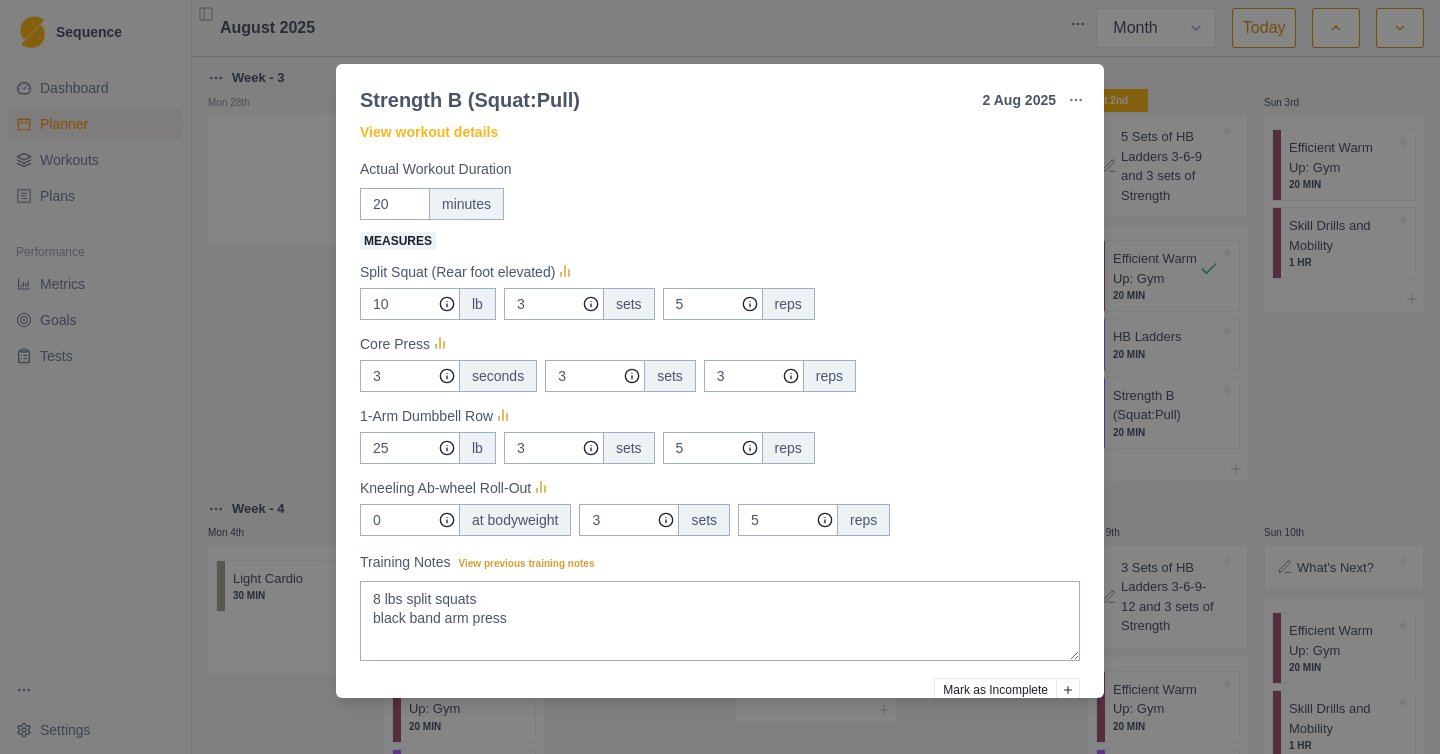 scroll, scrollTop: 201, scrollLeft: 0, axis: vertical 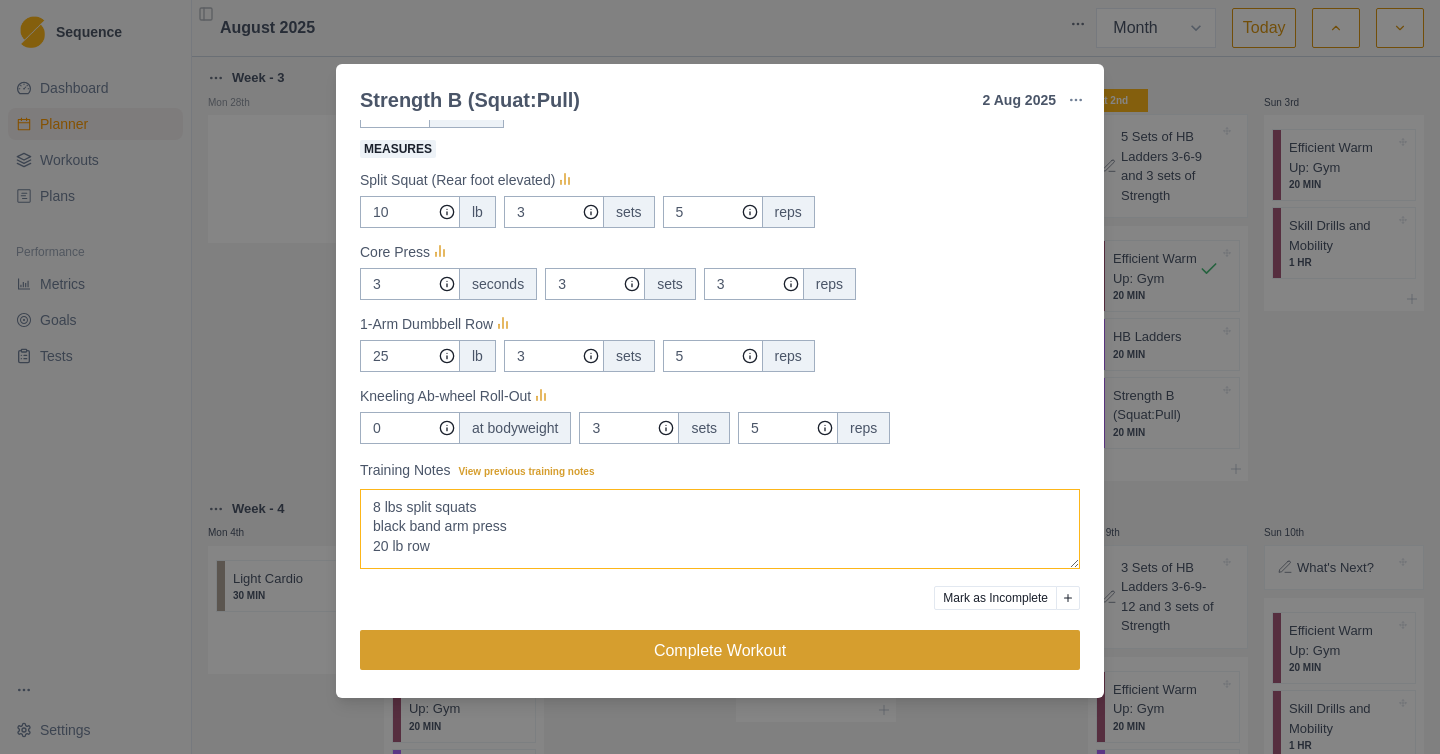 type on "8 lbs split squats
black band arm press
20 lb row" 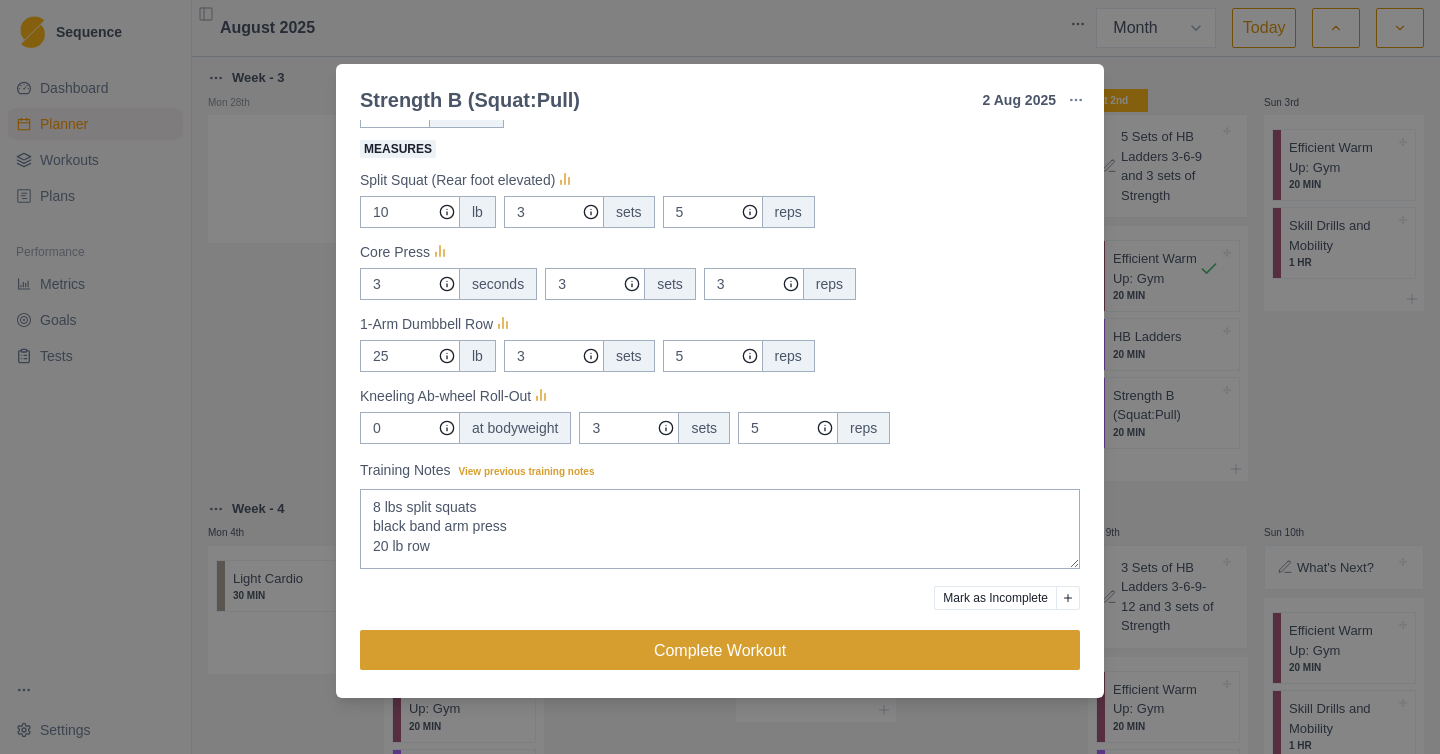 click on "Complete Workout" at bounding box center (720, 650) 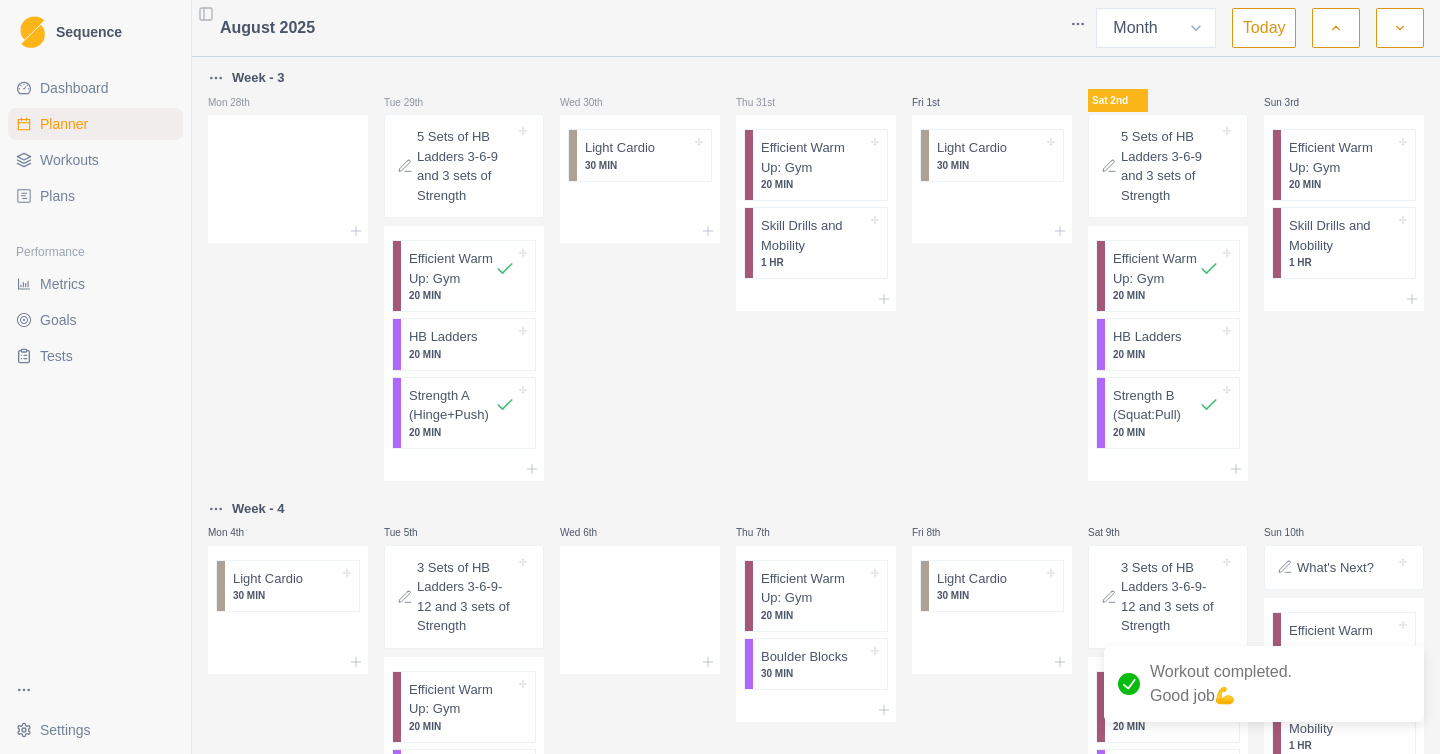 click on "Week - 3 Mon 28th Tue 29th 5 Sets of HB Ladders 3-6-9 and 3 sets of Strength Efficient Warm Up: Gym 20 MIN HB Ladders 20 MIN Strength A (Hinge+Push) 20 MIN Wed 30th Light Cardio 30 MIN Thu 31st Efficient Warm Up: Gym 20 MIN Skill Drills and Mobility 1 HR Fri 1st Light Cardio 30 MIN Sat 2nd 5 Sets of HB Ladders 3-6-9 and 3 sets of Strength Efficient Warm Up: Gym 20 MIN HB Ladders 20 MIN Strength B (Squat:Pull) 20 MIN Sun 3rd Efficient Warm Up: Gym 20 MIN Skill Drills and Mobility 1 HR Week - 4 Mon 4th Light Cardio 30 MIN Tue 5th 3 Sets of HB Ladders 3-6-9-12 and 3 sets of Strength Efficient Warm Up: Gym 20 MIN HB Ladders 20 MIN Strength A (Hinge+Push) 20 MIN Wed 6th Thu 7th Efficient Warm Up: Gym 20 MIN Boulder Blocks 30 MIN Fri 8th Light Cardio 30 MIN Sat 9th 3 Sets of HB Ladders 3-6-9-12 and 3 sets of Strength Efficient Warm Up: Gym 20 MIN HB Ladders 20 MIN Strength B (Squat:Pull) 20 MIN Sun 10th What's Next? Efficient Warm Up: Gym 20 MIN Skill Drills and Mobility 1 HR Mon 11th Tue 12th Wed 13th Thu 14th" at bounding box center [816, 778] 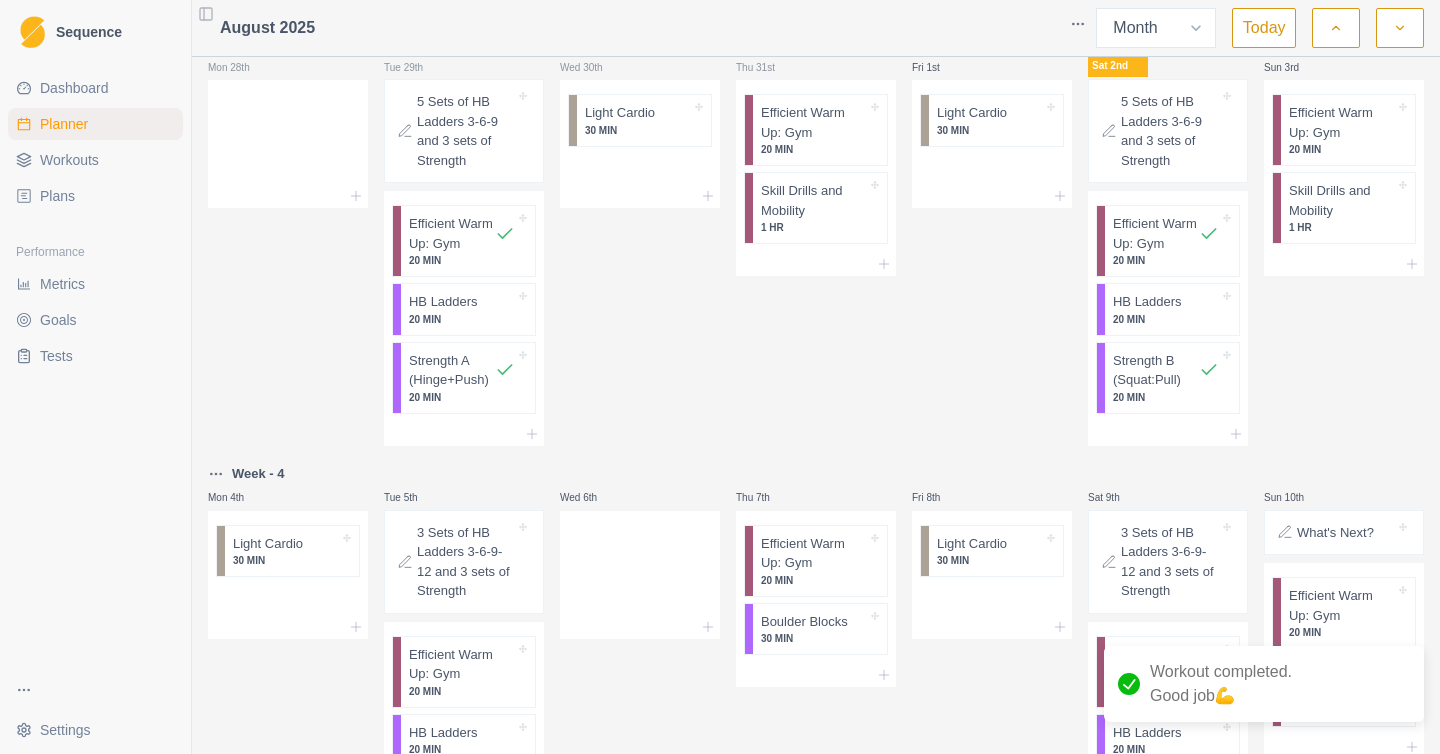 scroll, scrollTop: 29, scrollLeft: 0, axis: vertical 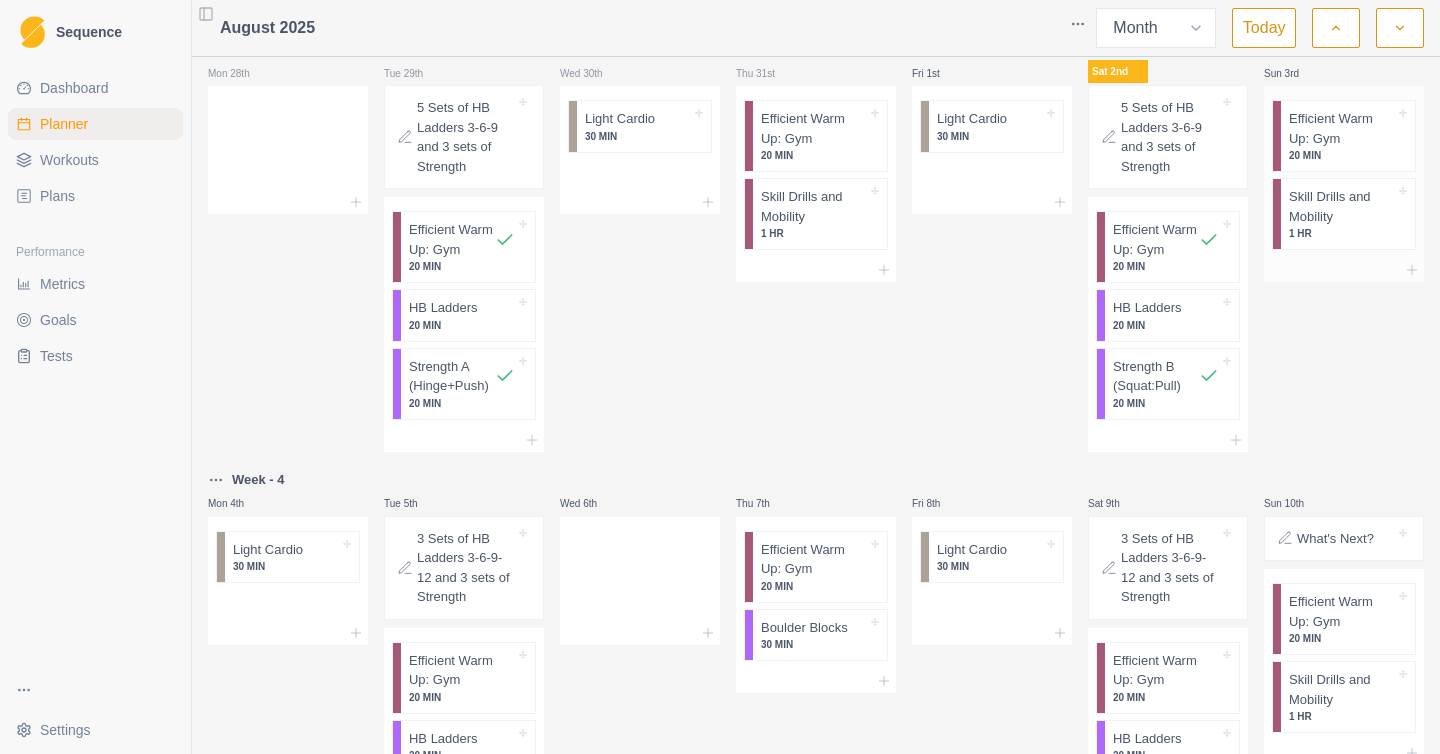 click on "Skill Drills and Mobility" at bounding box center [1342, 206] 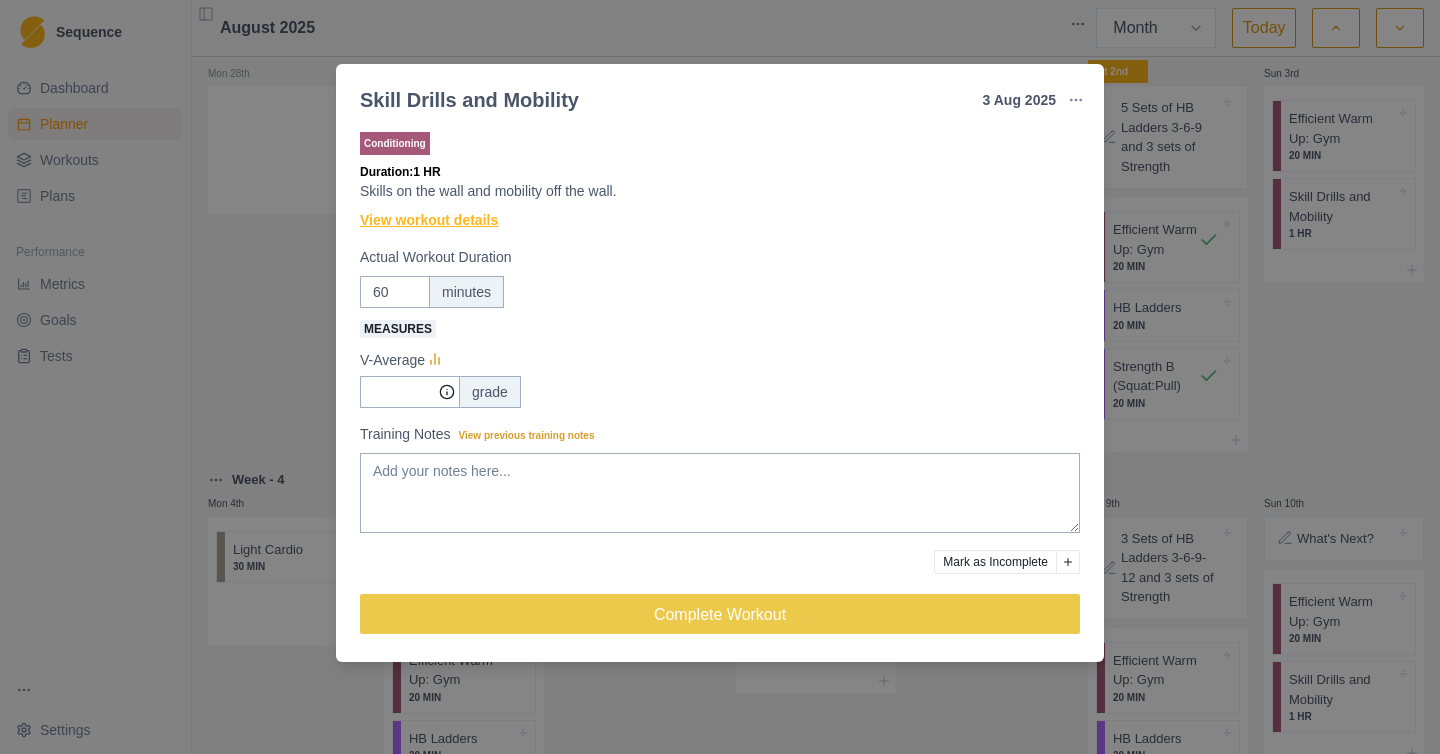 click on "View workout details" at bounding box center (429, 220) 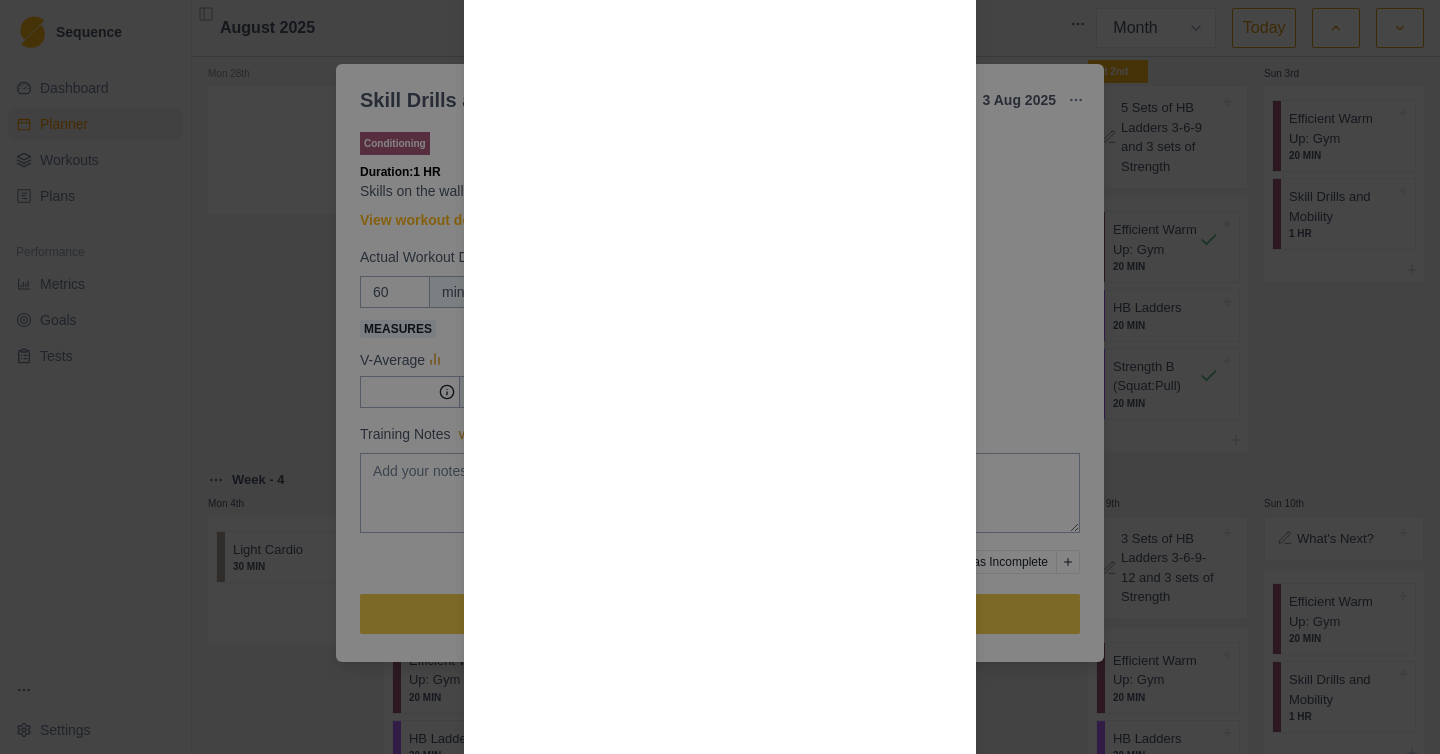 scroll, scrollTop: 3506, scrollLeft: 0, axis: vertical 